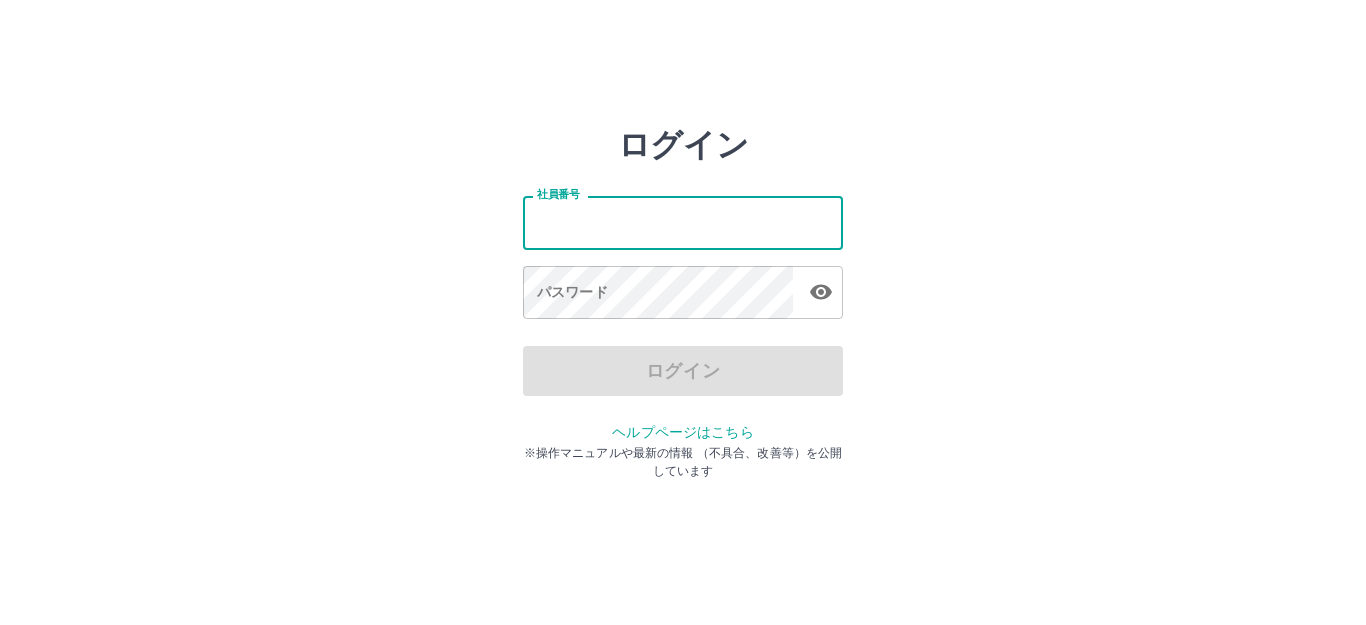 click on "社員番号" at bounding box center [683, 222] 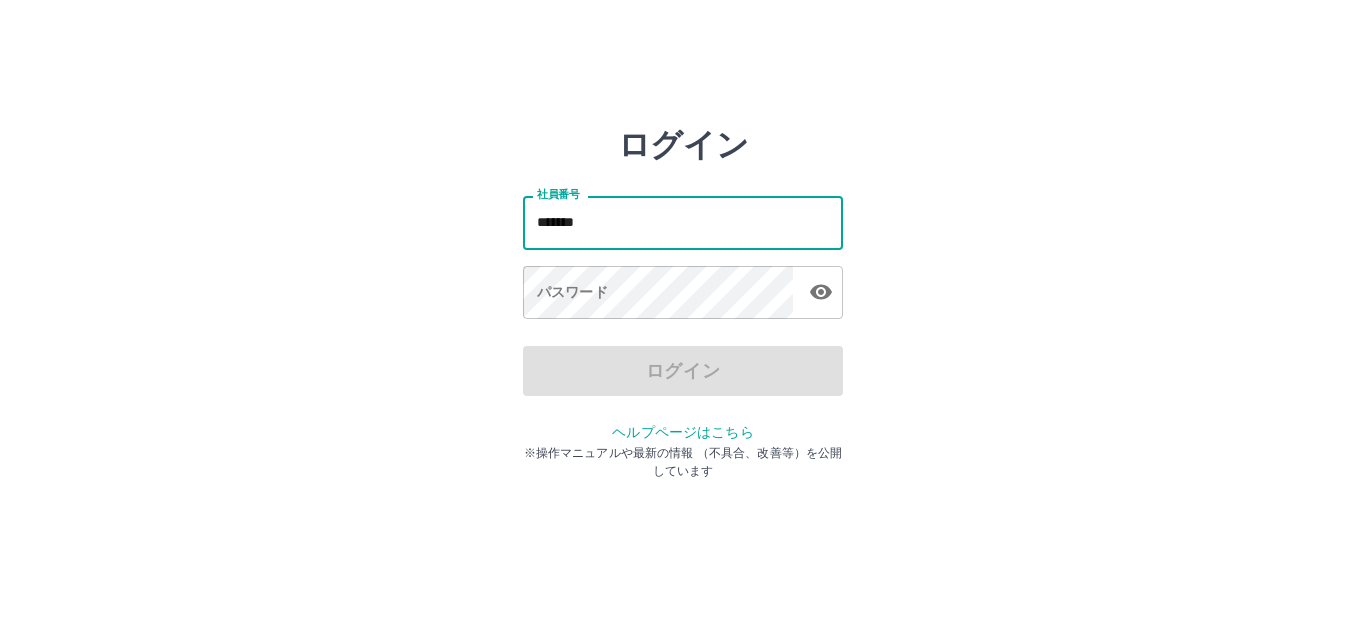 type on "*******" 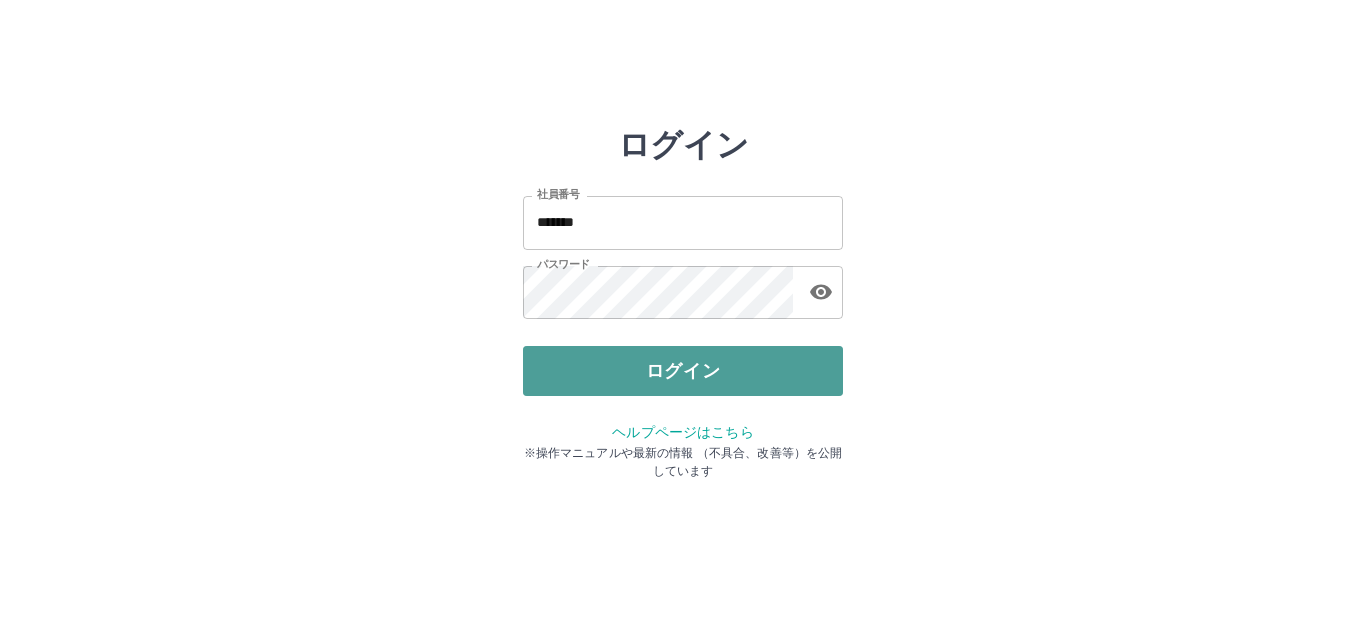 click on "ログイン" at bounding box center [683, 371] 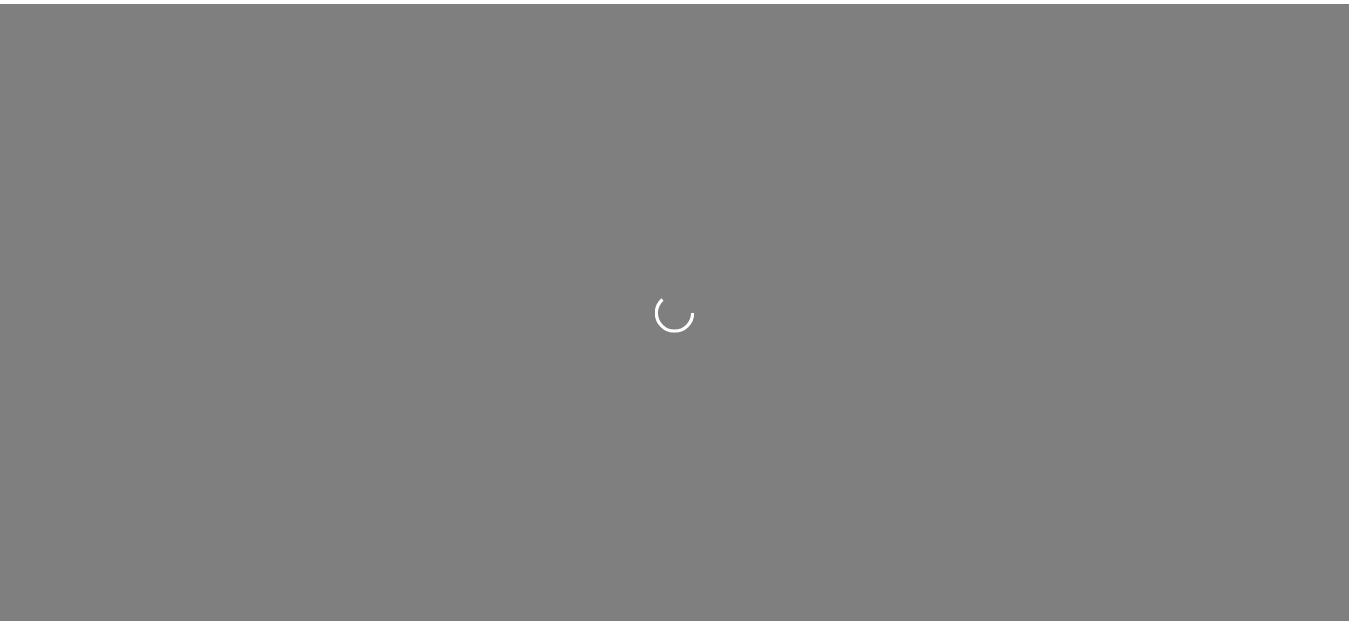 scroll, scrollTop: 0, scrollLeft: 0, axis: both 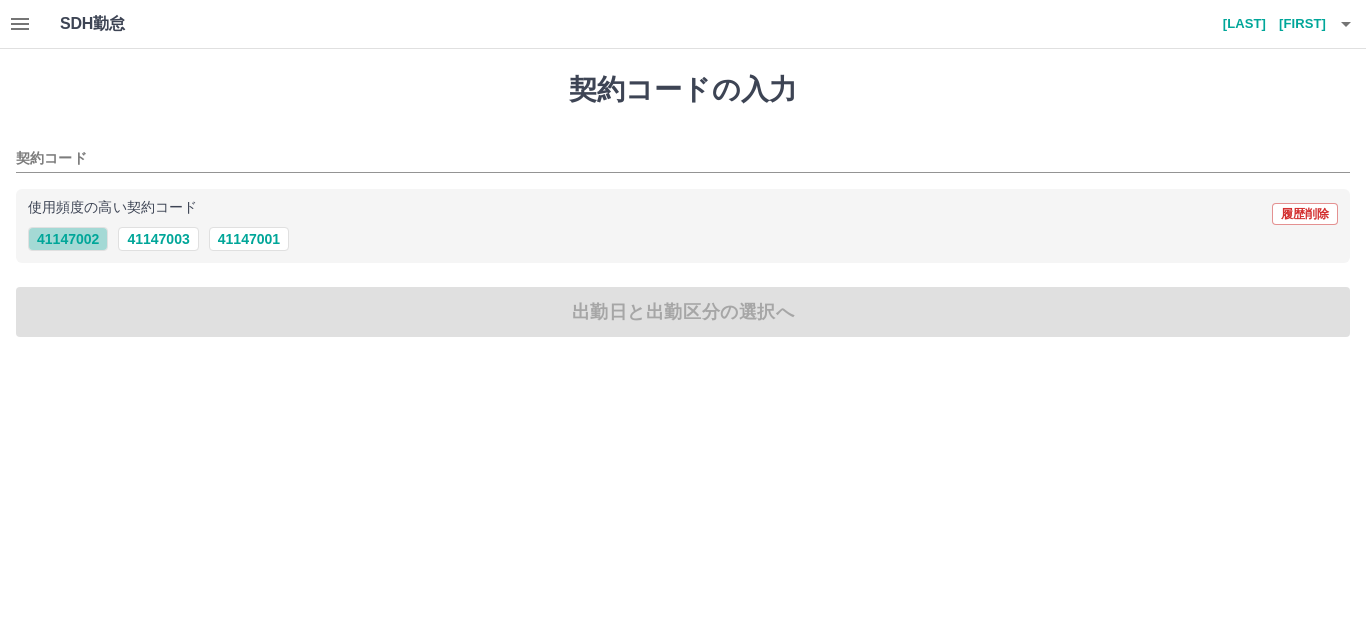 click on "[NUMBER]" at bounding box center [68, 239] 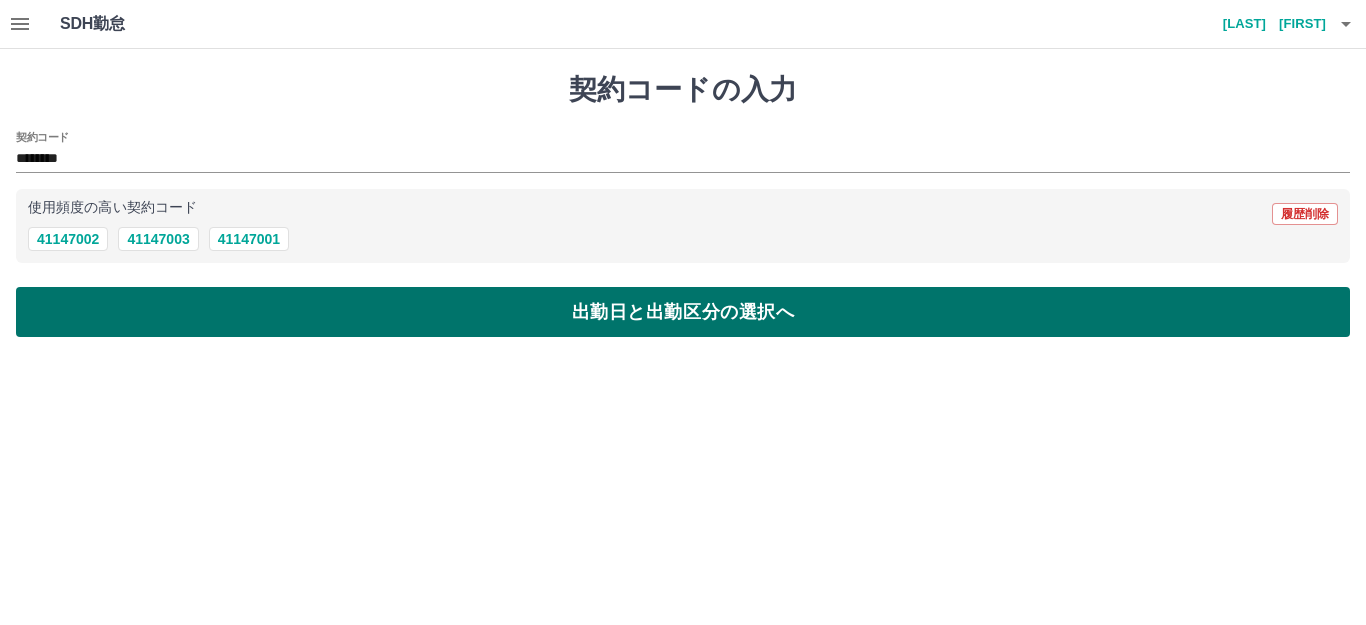 click on "出勤日と出勤区分の選択へ" at bounding box center [683, 312] 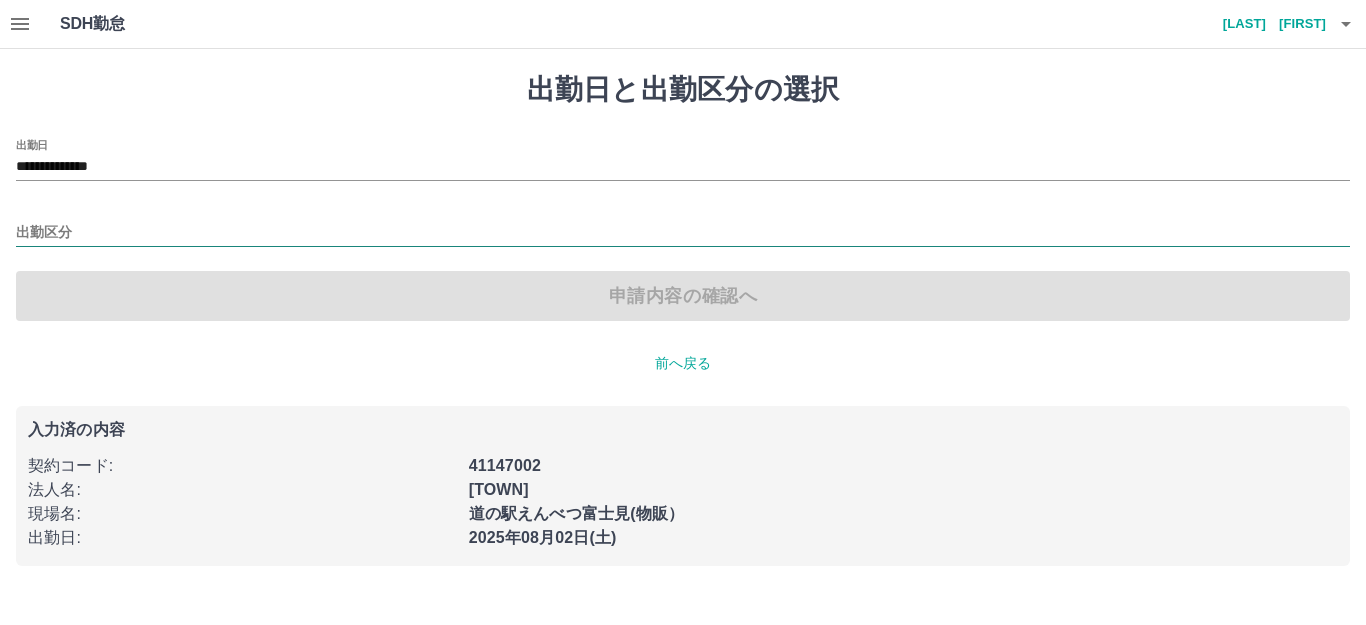 click on "出勤区分" at bounding box center [683, 233] 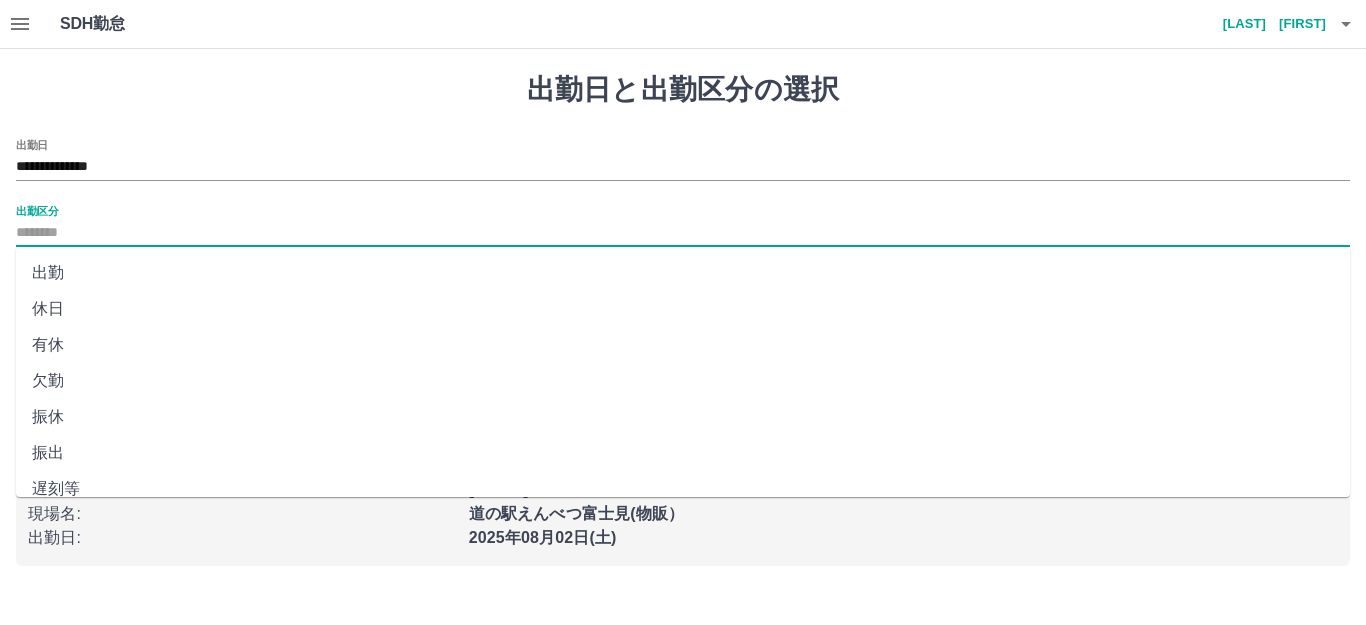 click on "出勤" at bounding box center (683, 273) 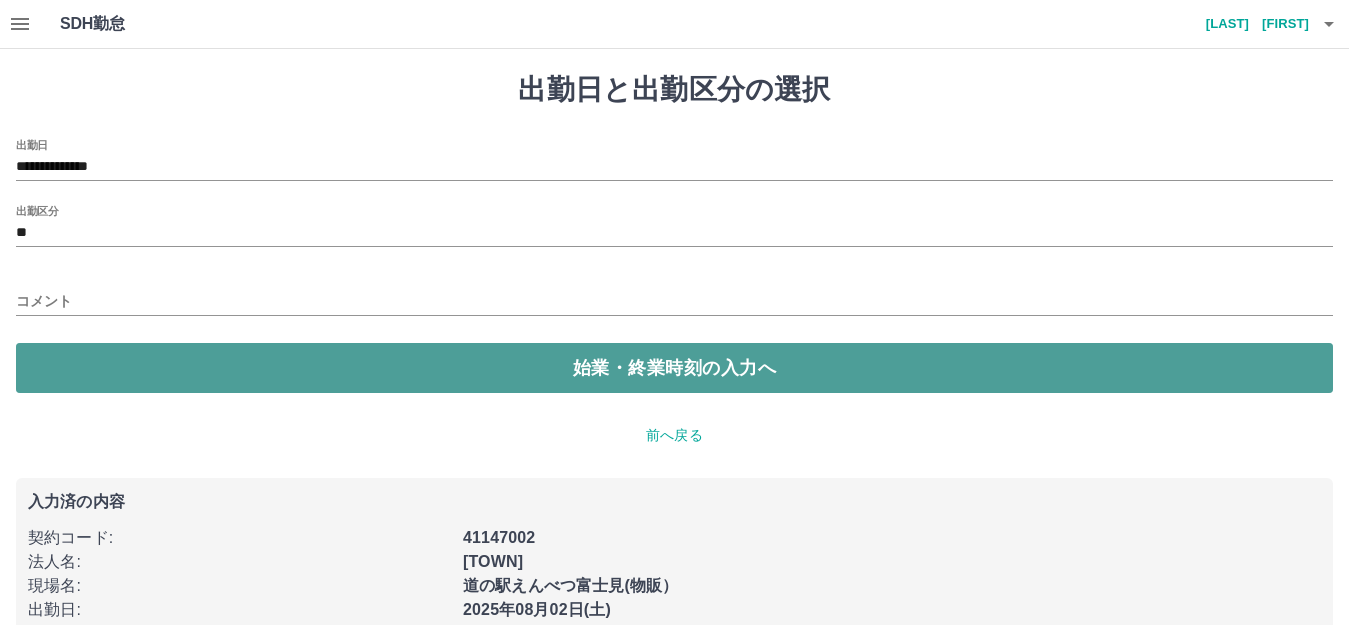 click on "始業・終業時刻の入力へ" at bounding box center (674, 368) 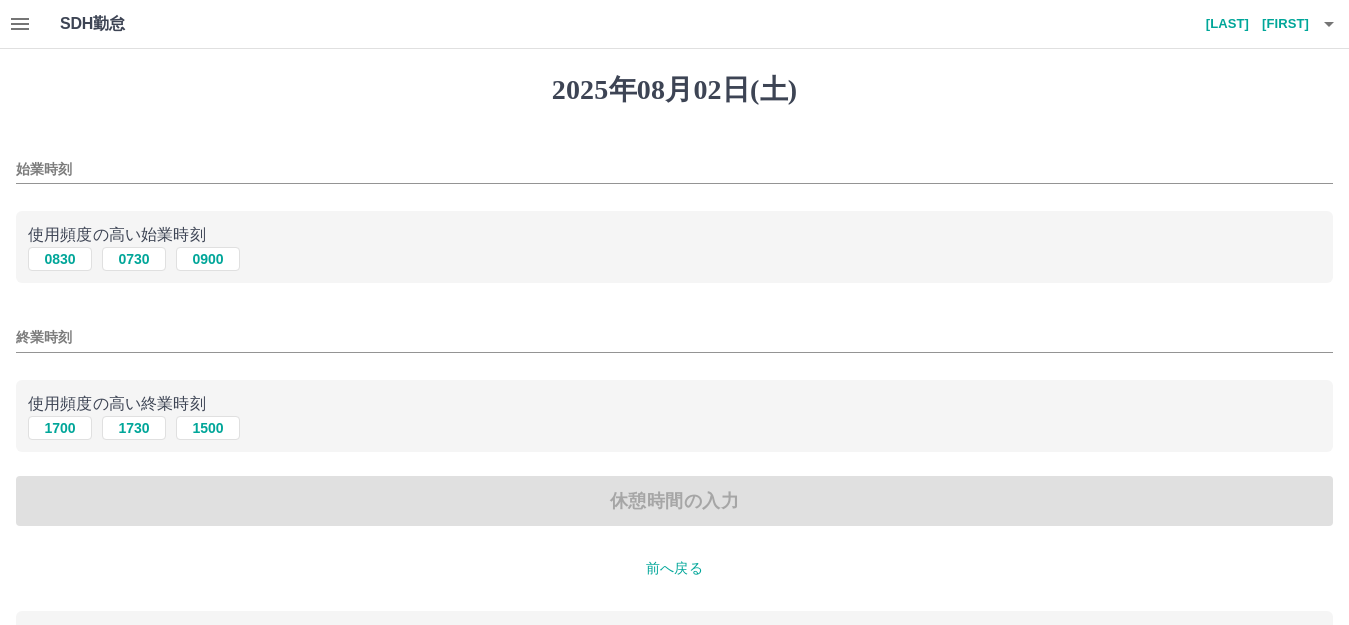 click on "始業時刻" at bounding box center (674, 169) 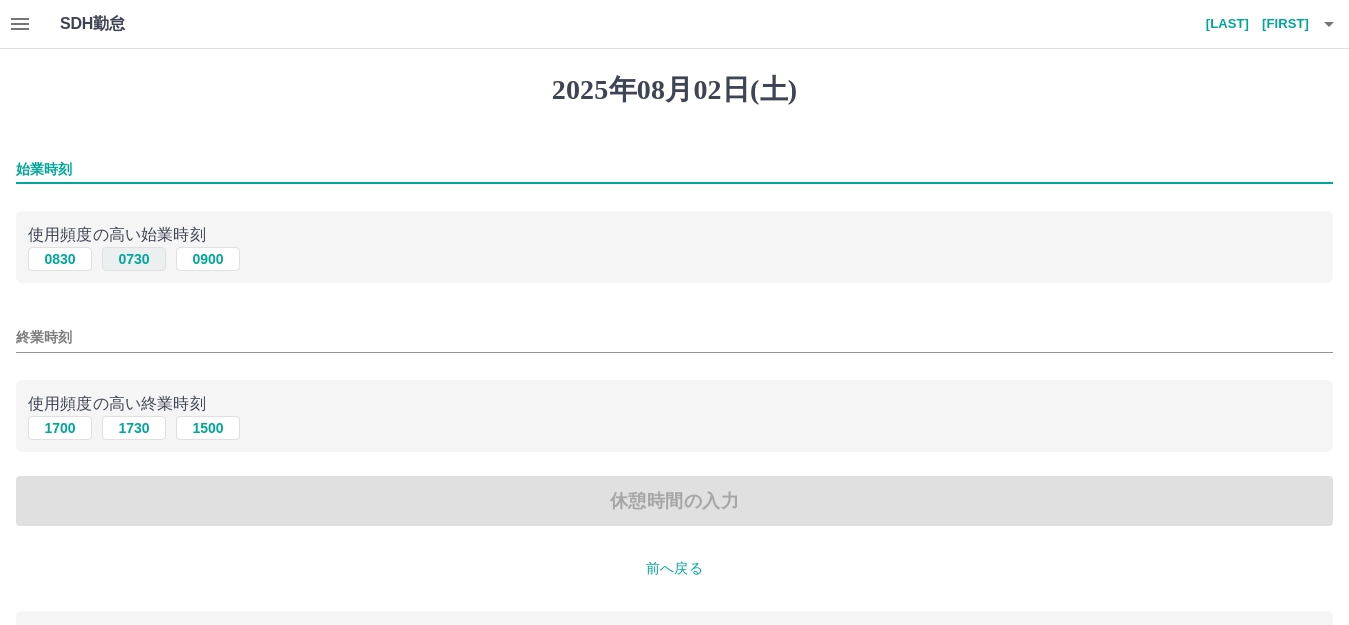 type on "***" 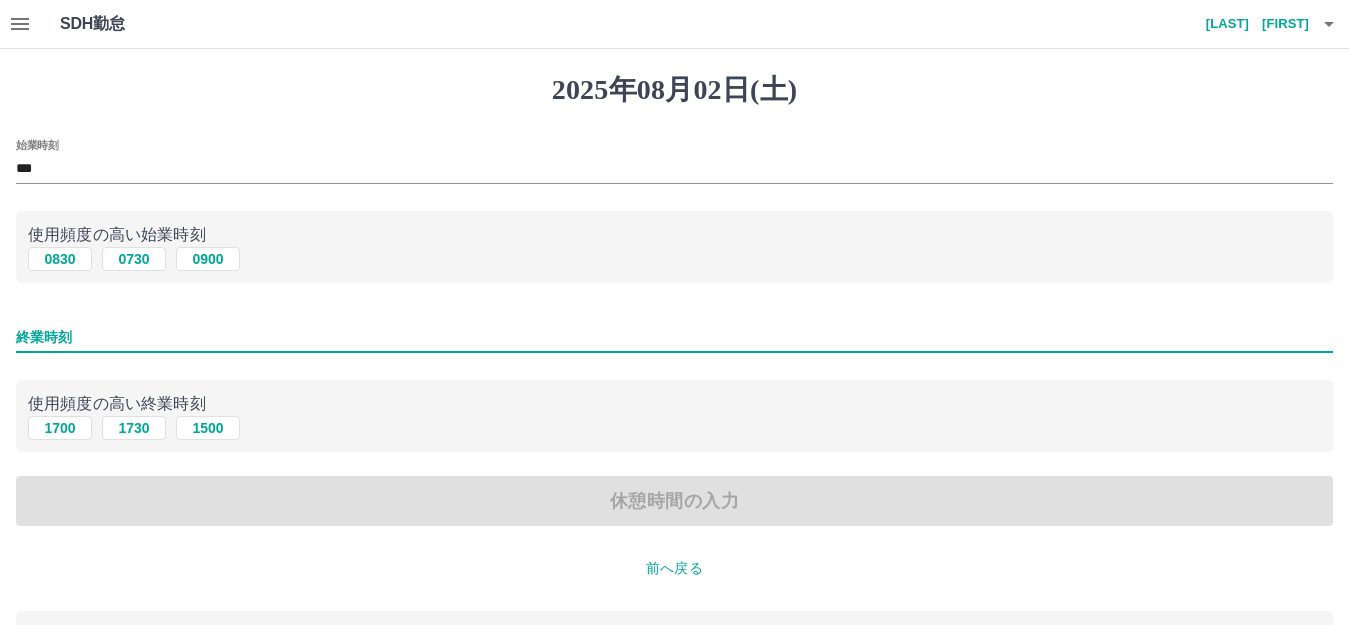 click on "終業時刻" at bounding box center [674, 337] 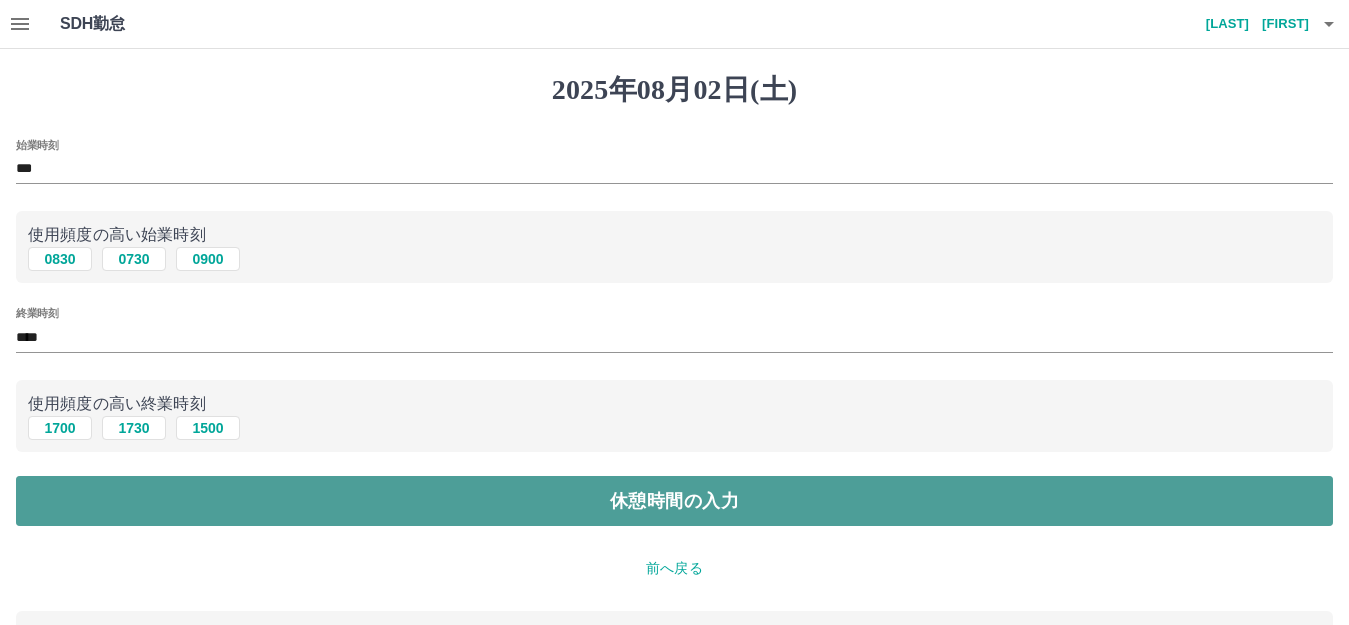click on "休憩時間の入力" at bounding box center [674, 501] 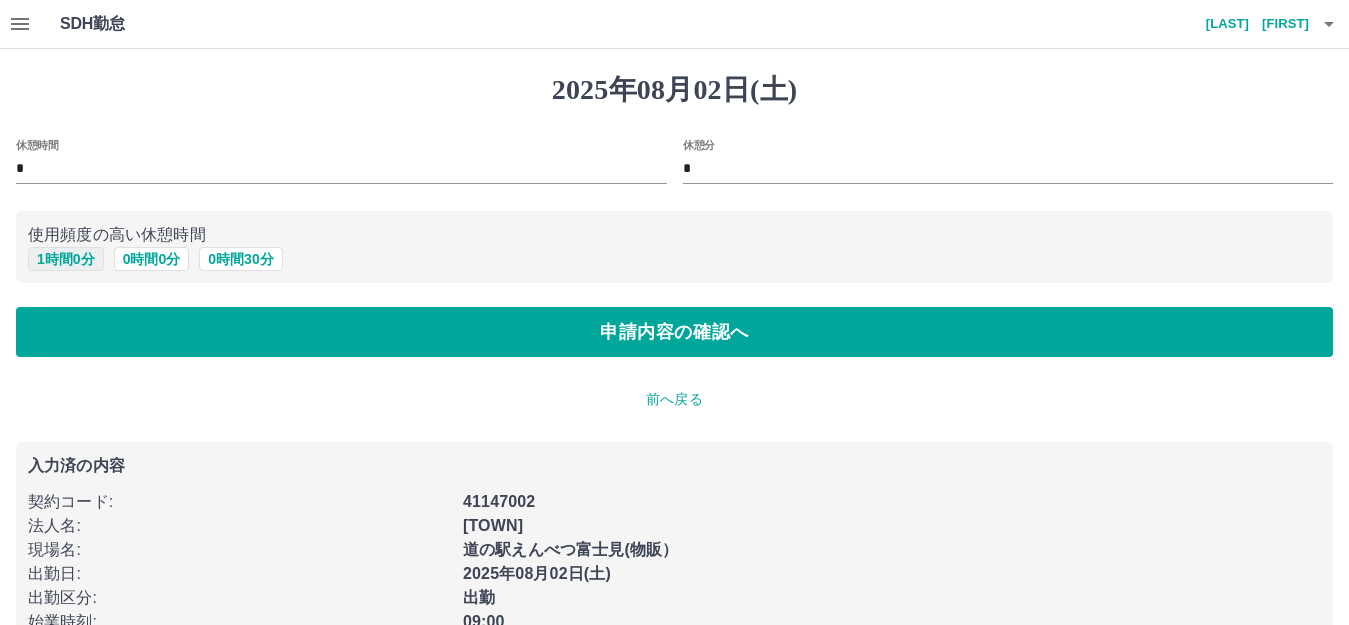 click on "1 時間 0 分" at bounding box center [66, 259] 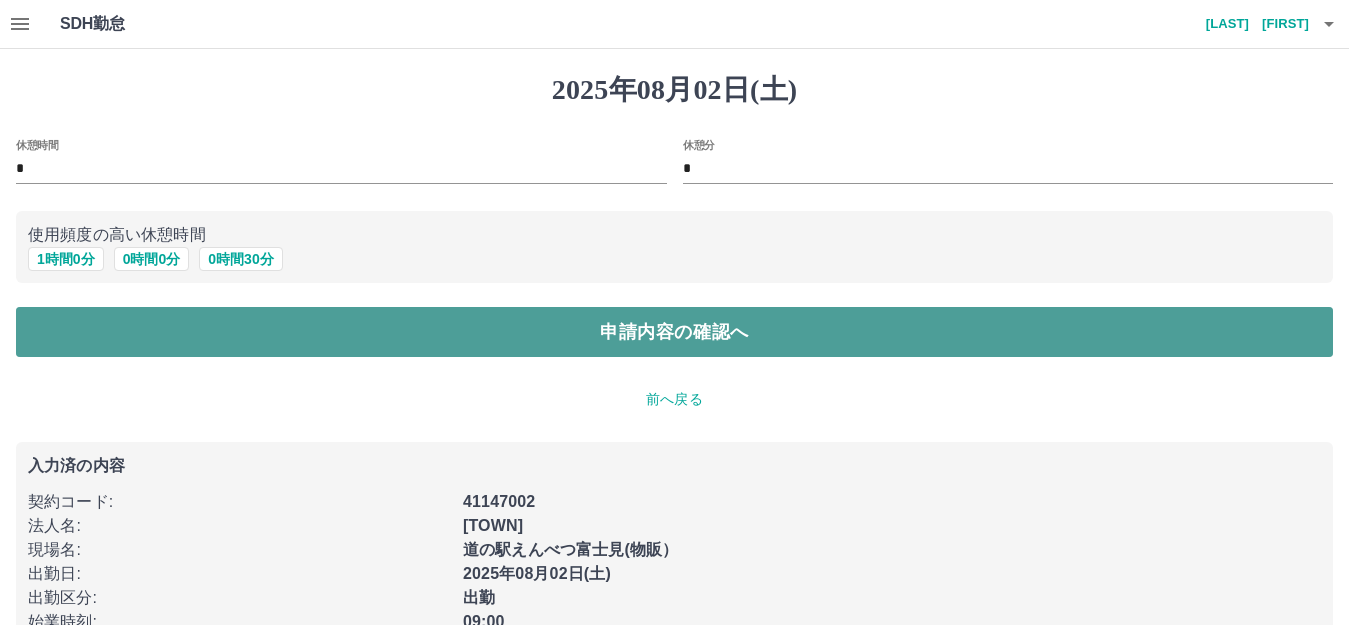 click on "申請内容の確認へ" at bounding box center (674, 332) 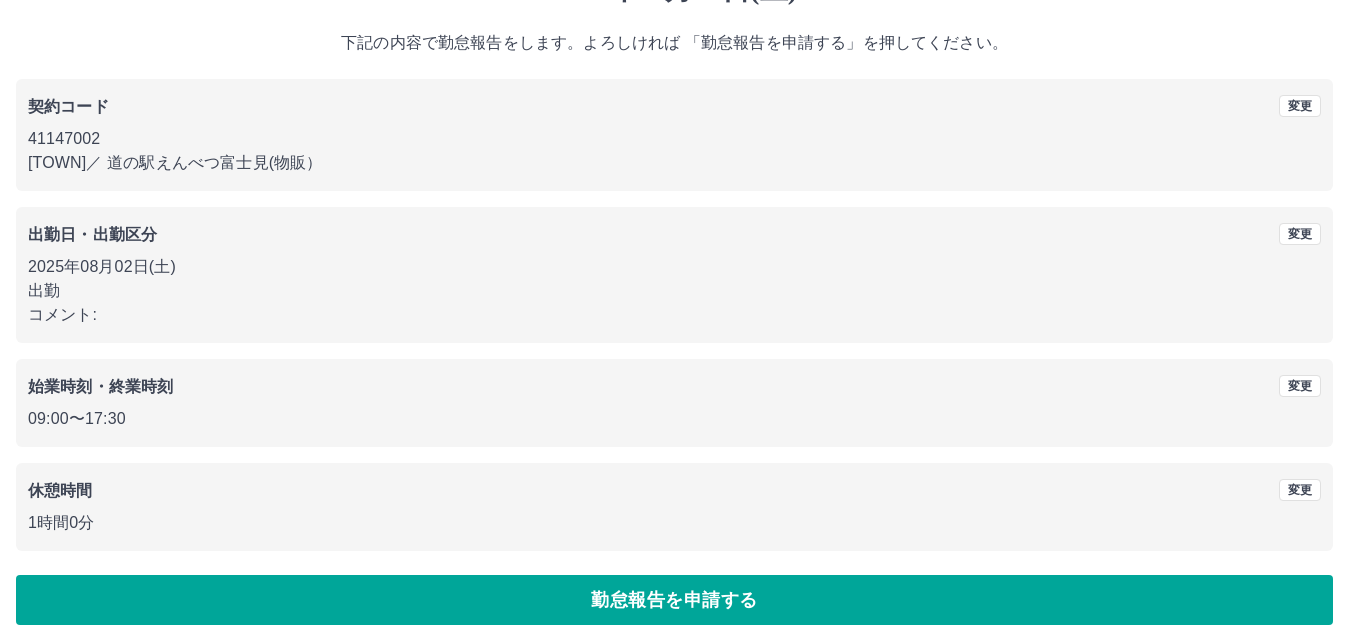 scroll, scrollTop: 124, scrollLeft: 0, axis: vertical 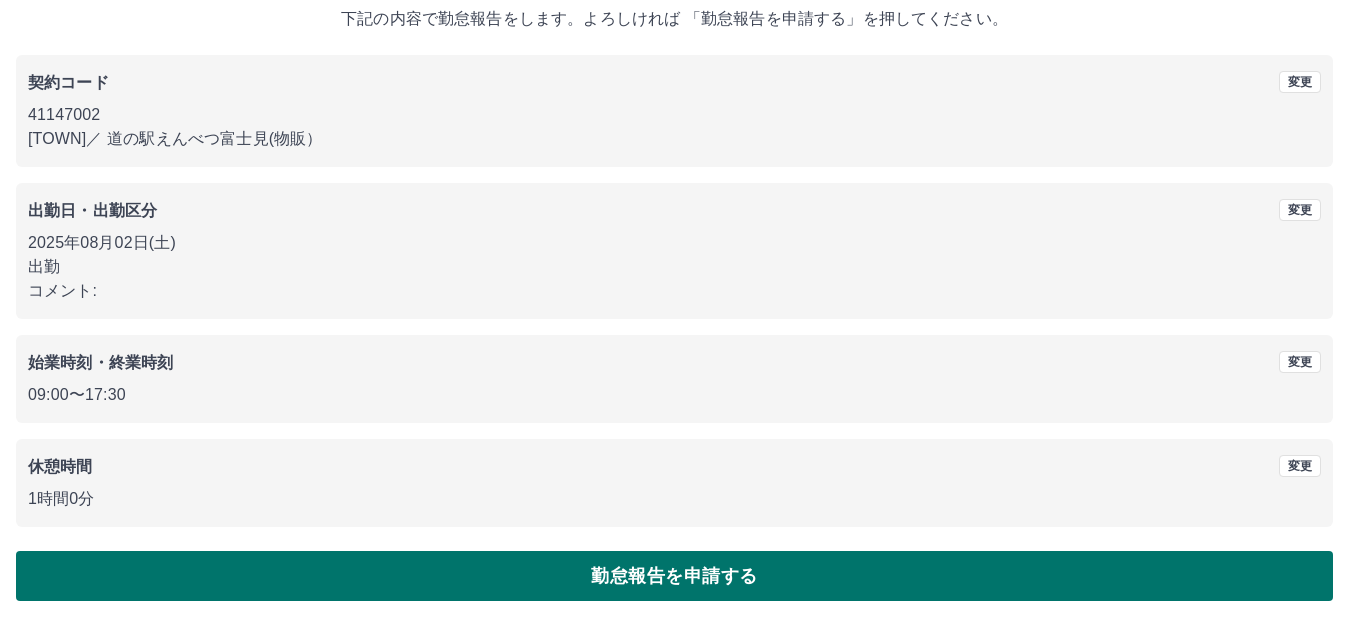 click on "勤怠報告を申請する" at bounding box center [674, 576] 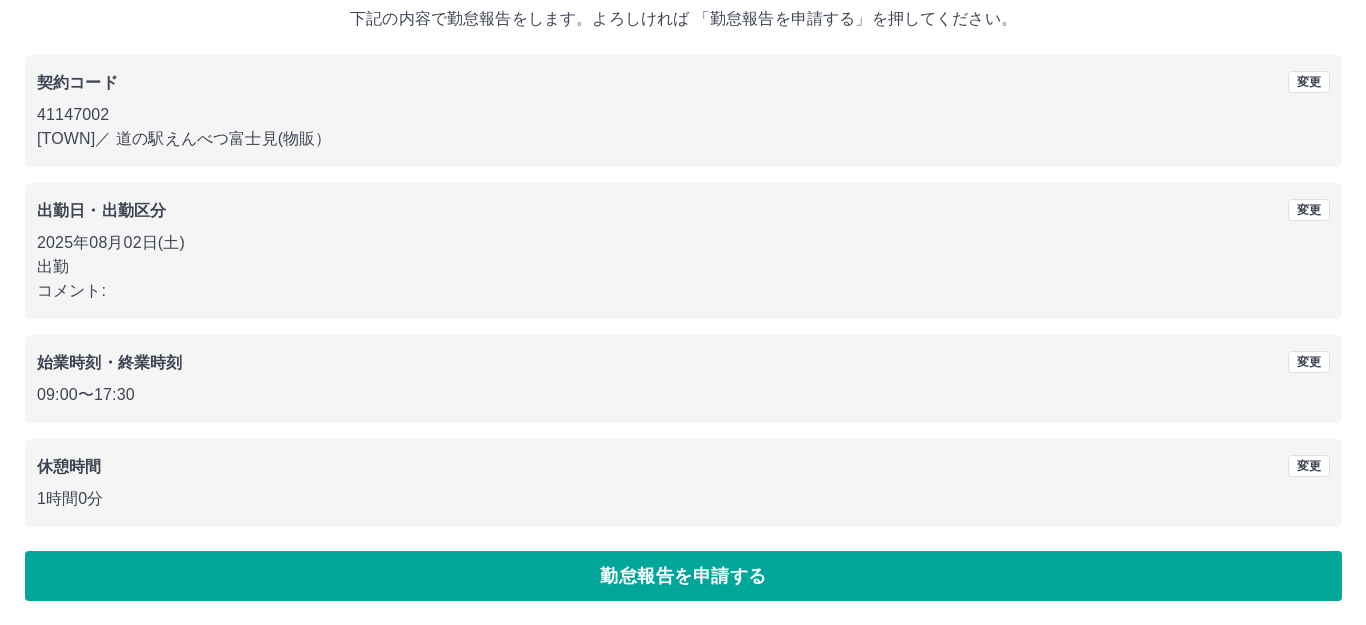 scroll, scrollTop: 0, scrollLeft: 0, axis: both 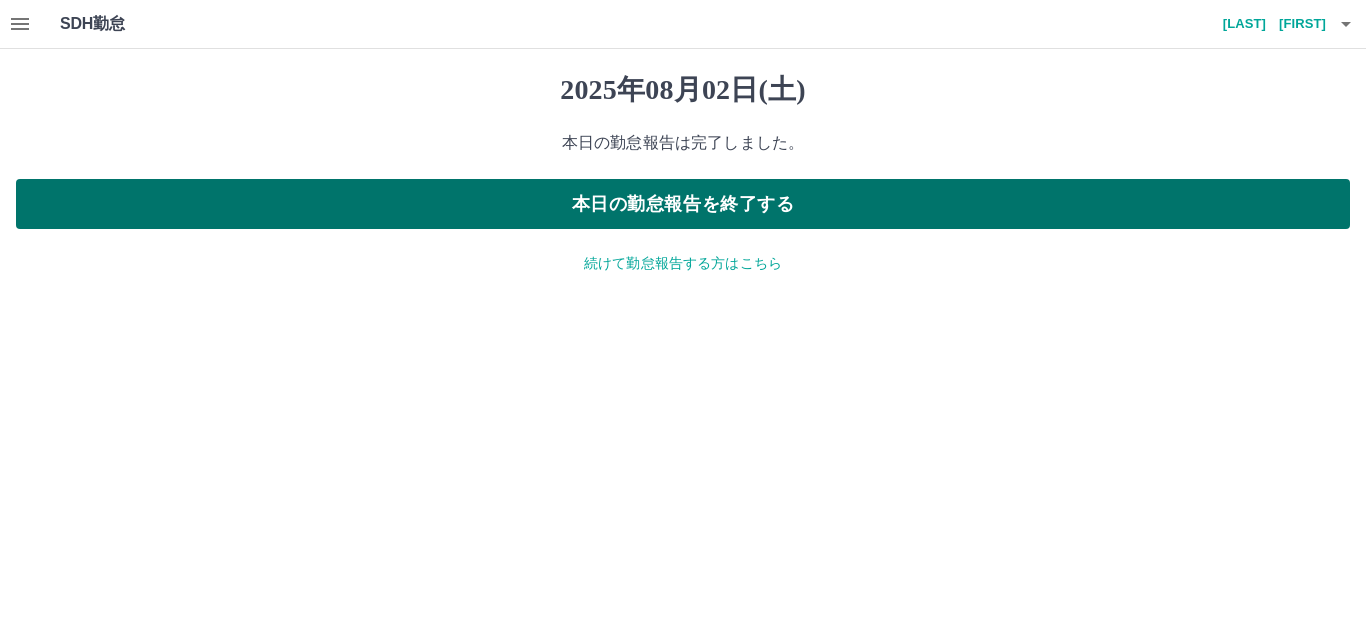 click on "本日の勤怠報告を終了する" at bounding box center [683, 204] 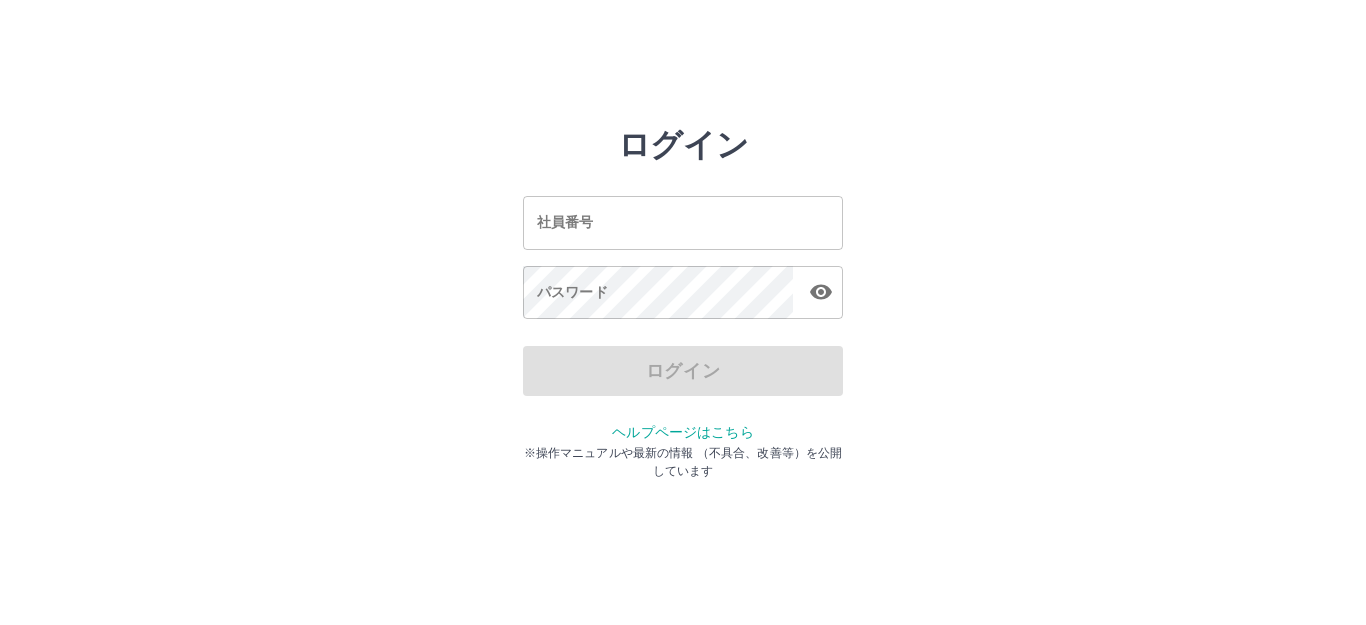 scroll, scrollTop: 0, scrollLeft: 0, axis: both 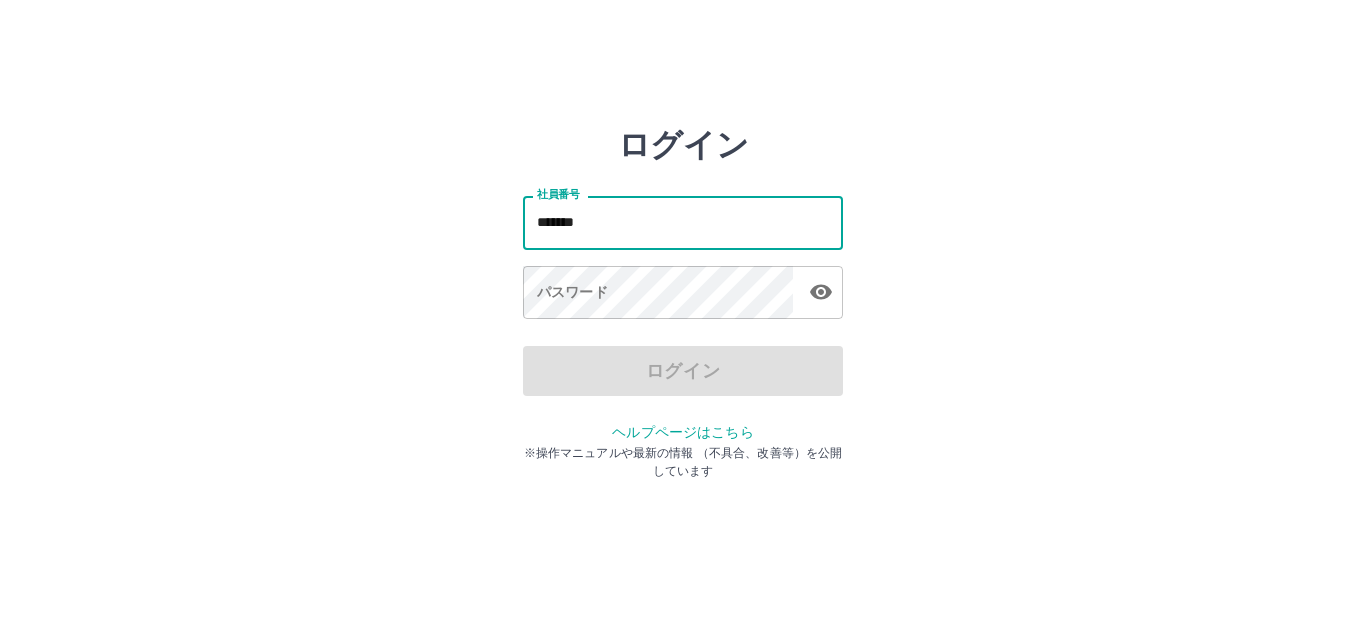 type on "*******" 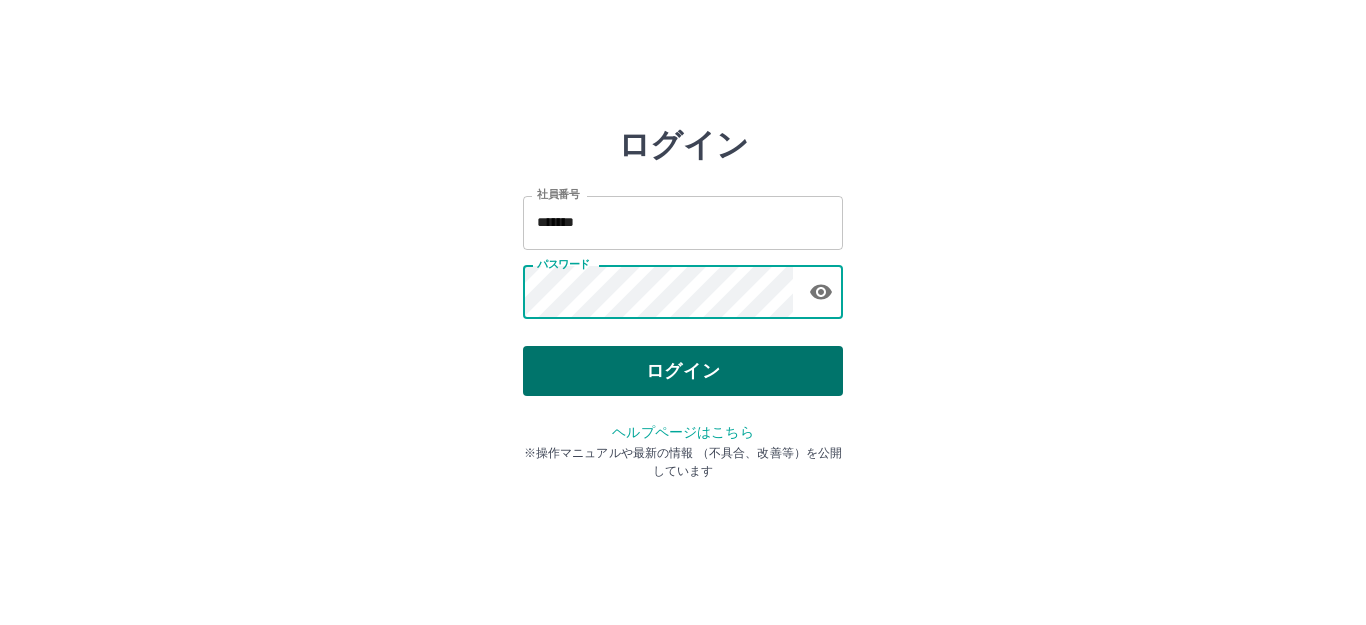 click on "ログイン" at bounding box center (683, 371) 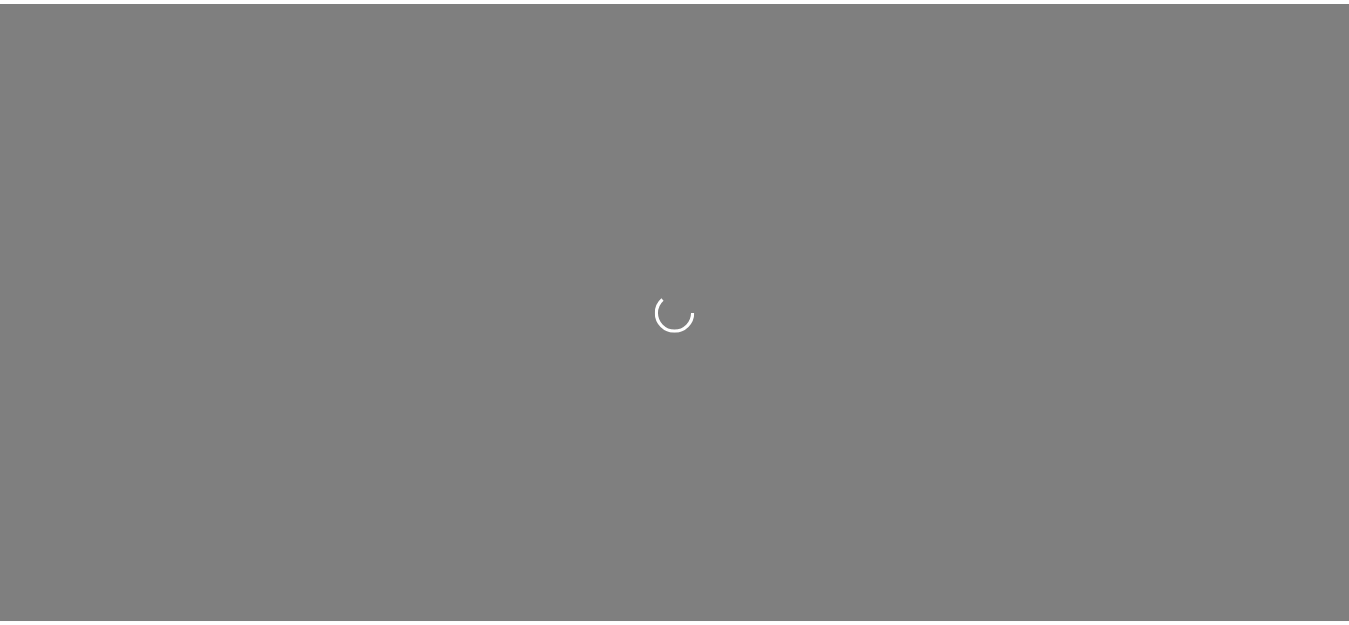 scroll, scrollTop: 0, scrollLeft: 0, axis: both 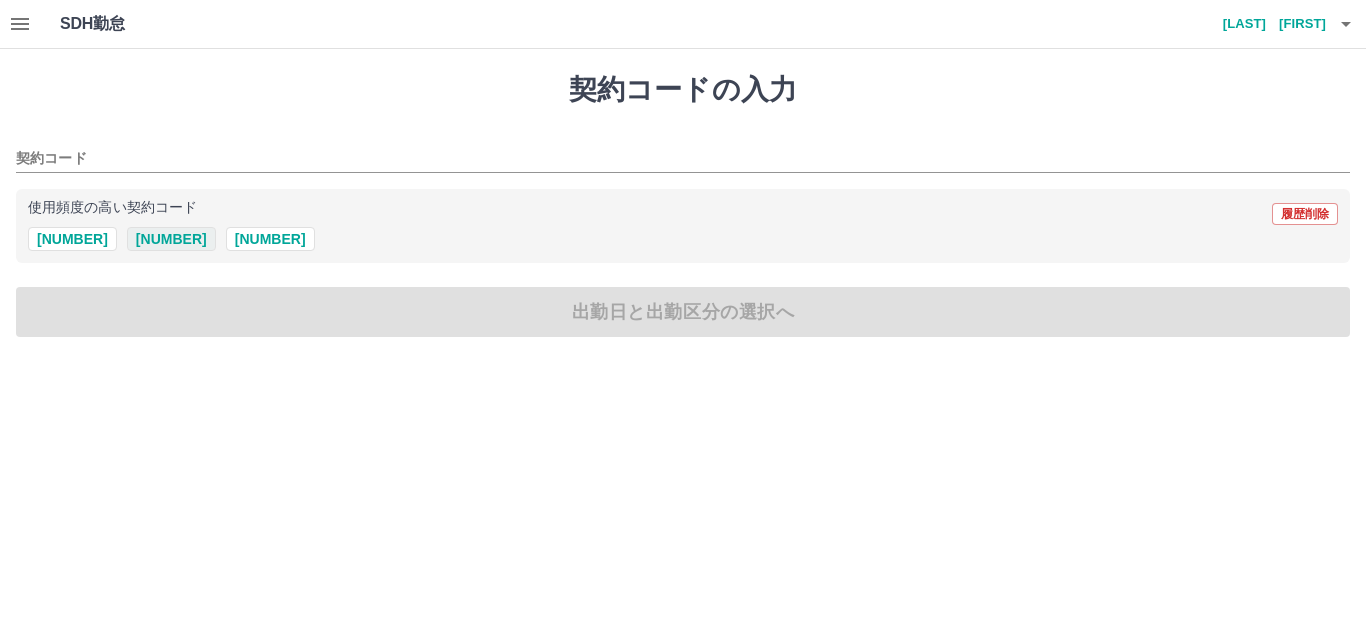 click on "41147003" at bounding box center (171, 239) 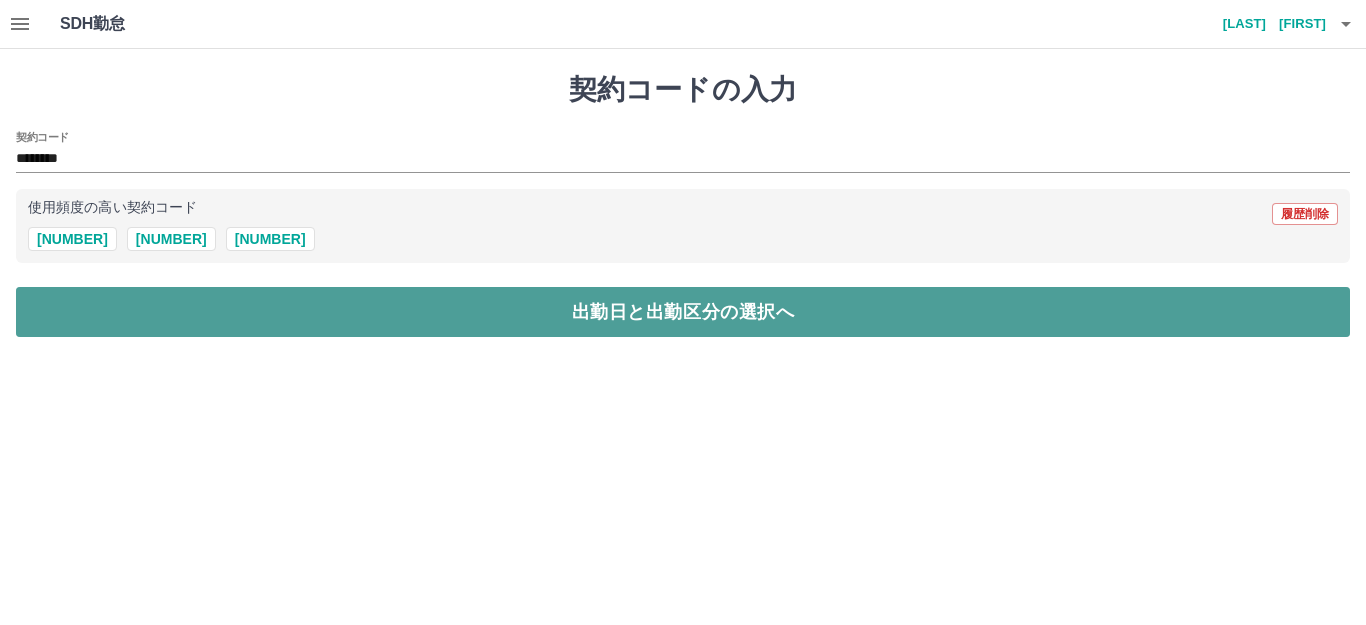 click on "出勤日と出勤区分の選択へ" at bounding box center (683, 312) 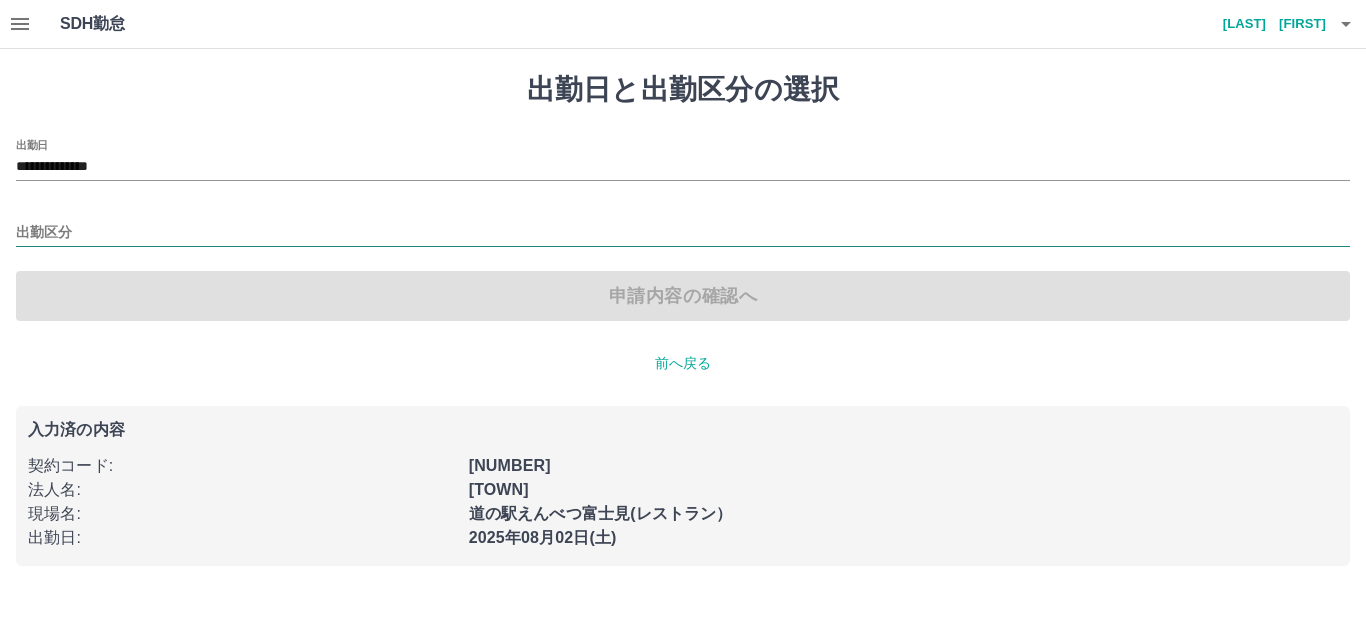 click on "出勤区分" at bounding box center [683, 233] 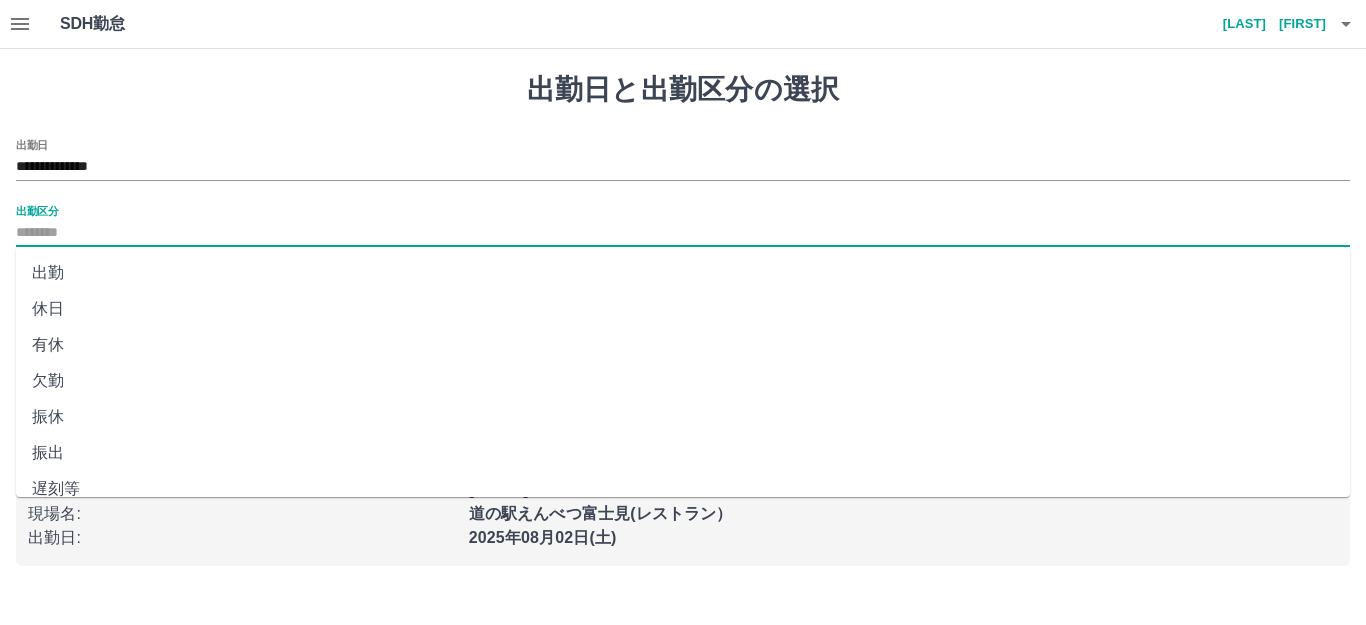 click on "出勤" at bounding box center [683, 273] 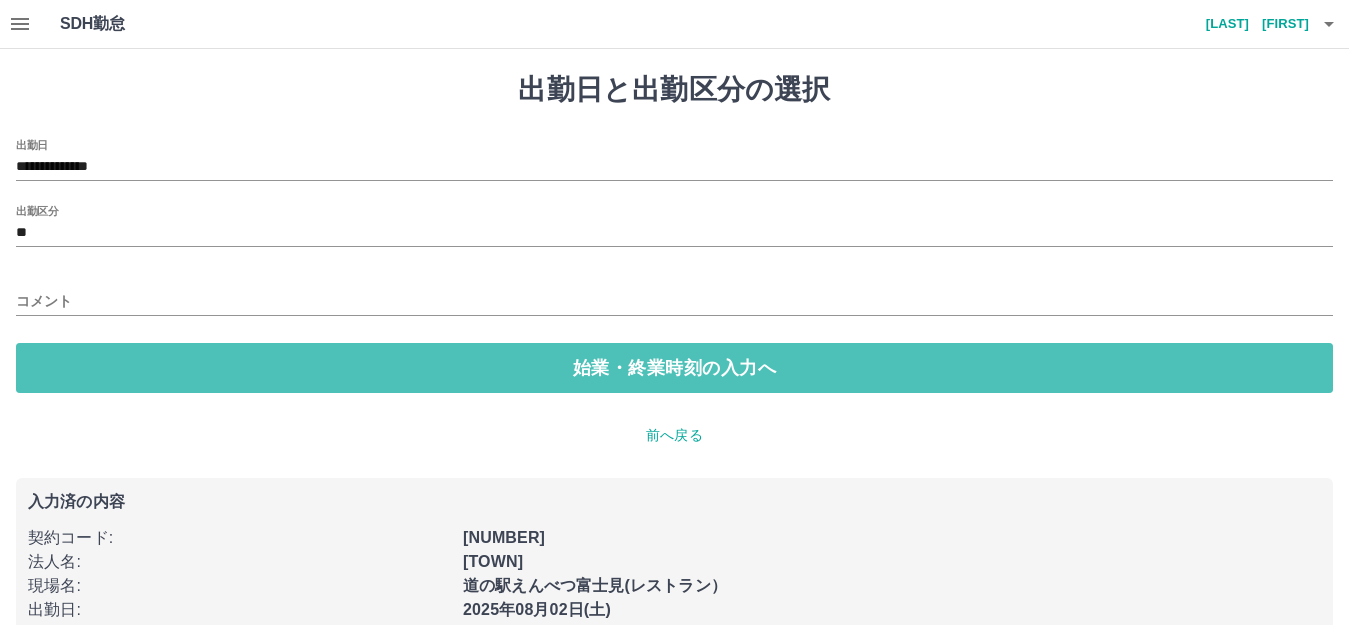 drag, startPoint x: 189, startPoint y: 355, endPoint x: 181, endPoint y: 340, distance: 17 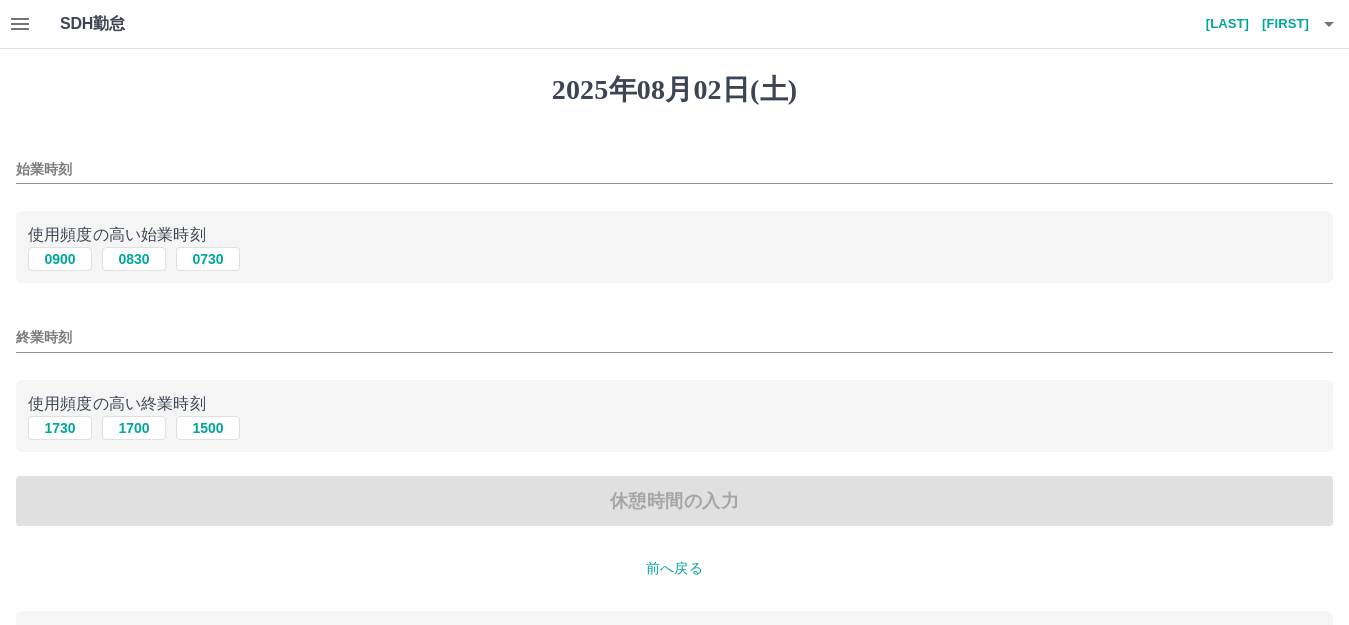 click on "始業時刻" at bounding box center (674, 169) 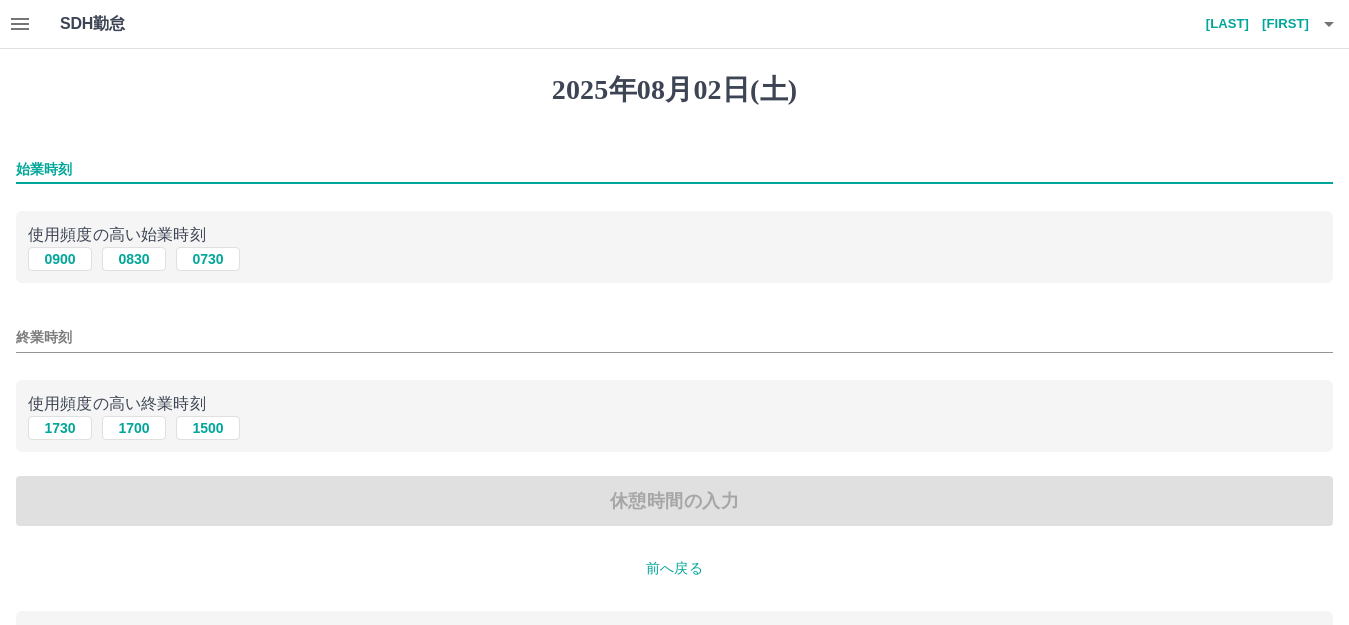 type on "****" 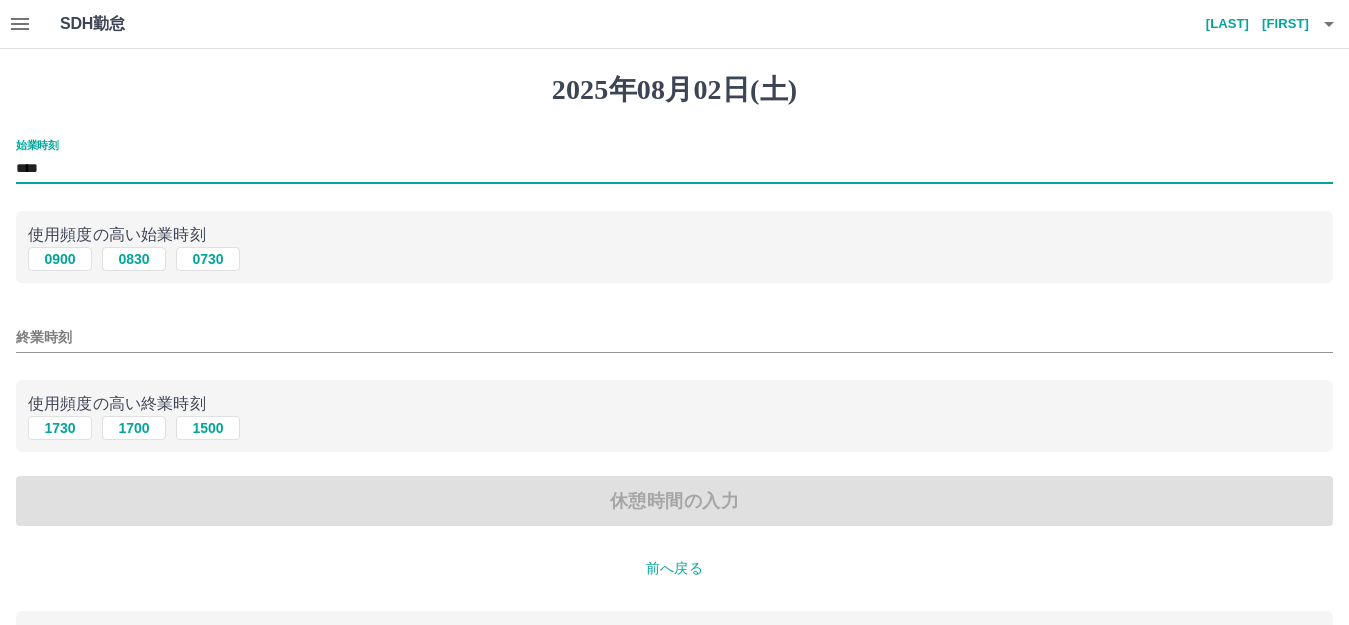 click on "終業時刻" at bounding box center [674, 337] 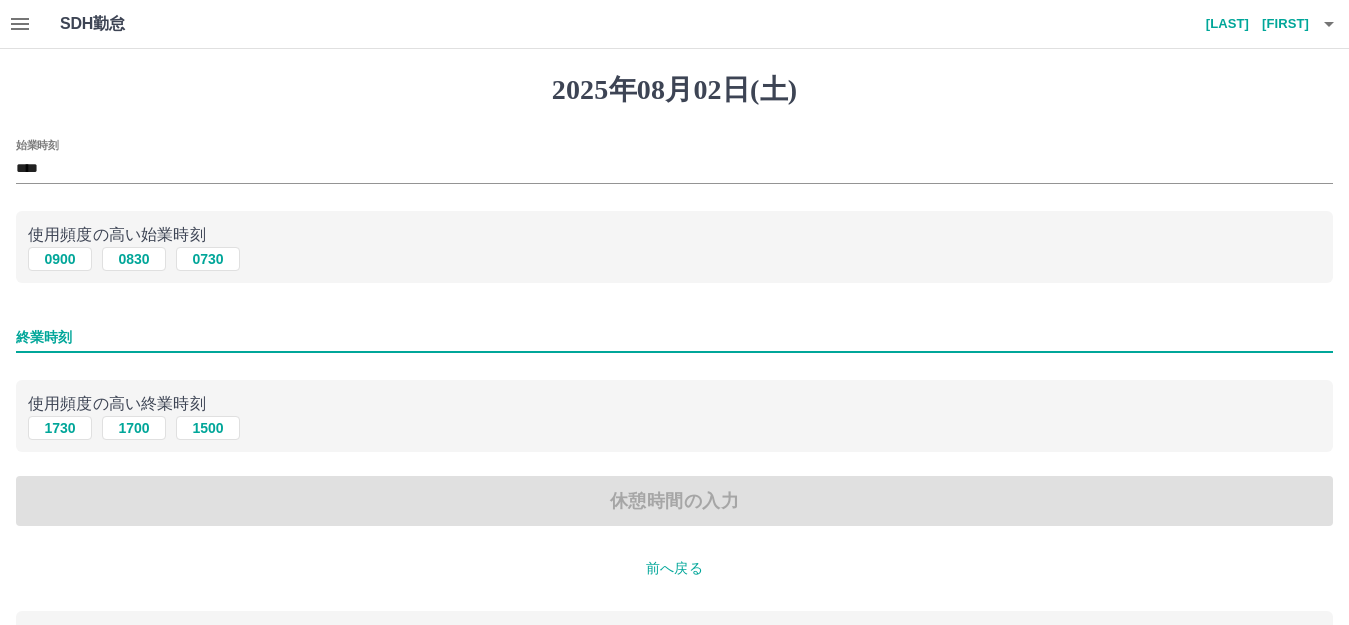 click on "1730 1700 1500" at bounding box center [674, 428] 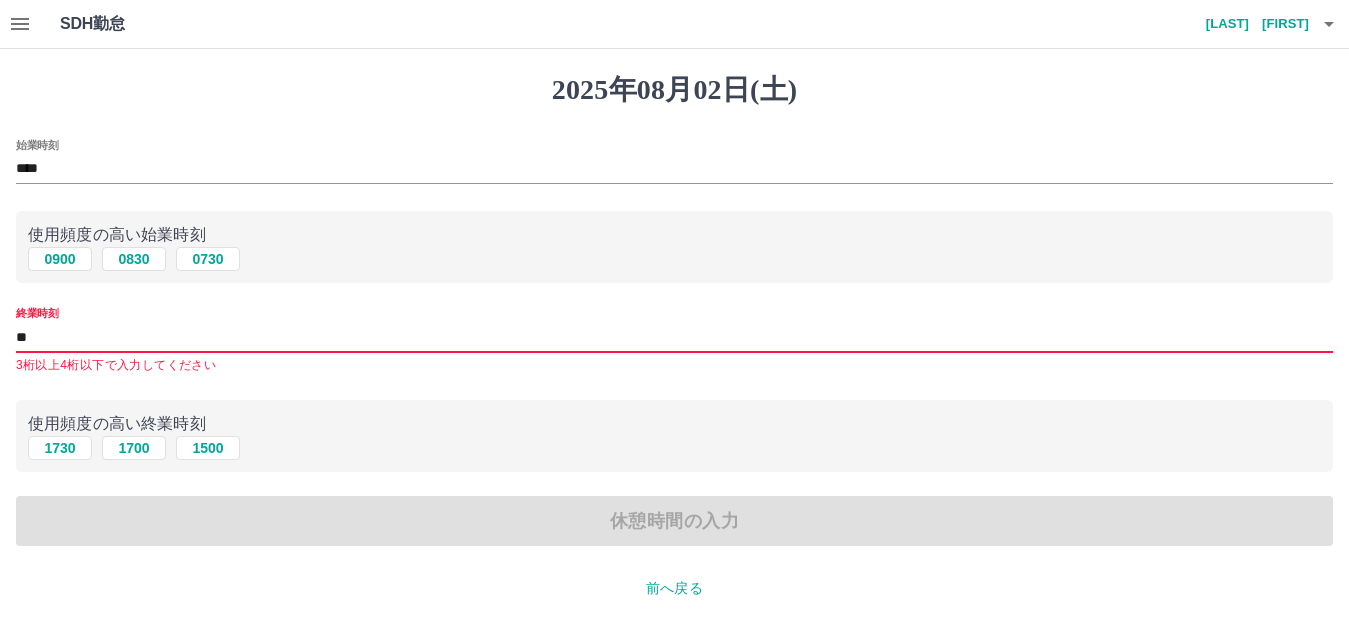 type on "****" 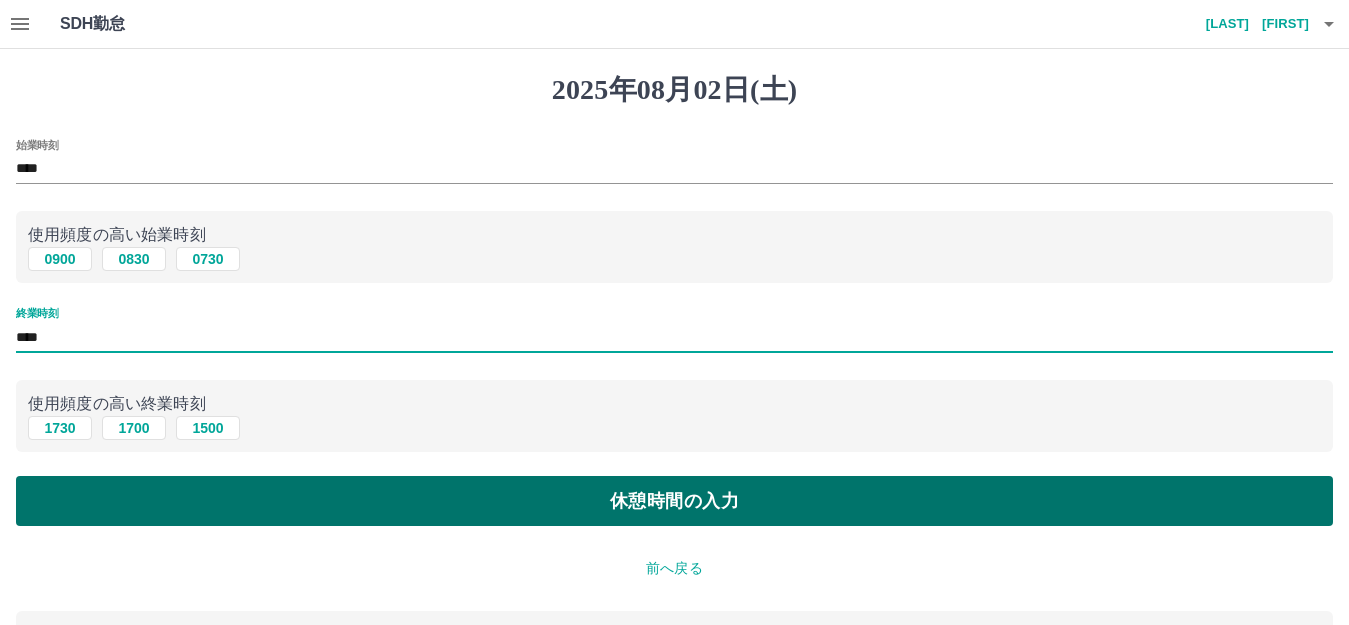 click on "休憩時間の入力" at bounding box center [674, 501] 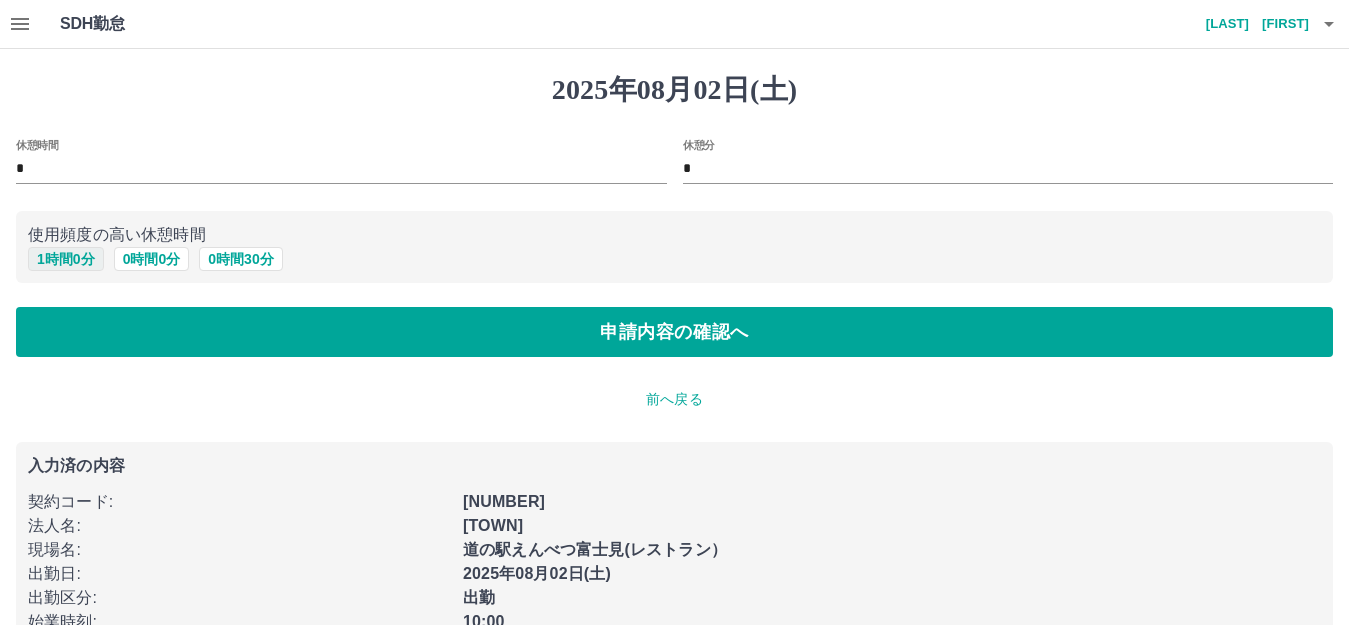 click on "1 時間 0 分" at bounding box center [66, 259] 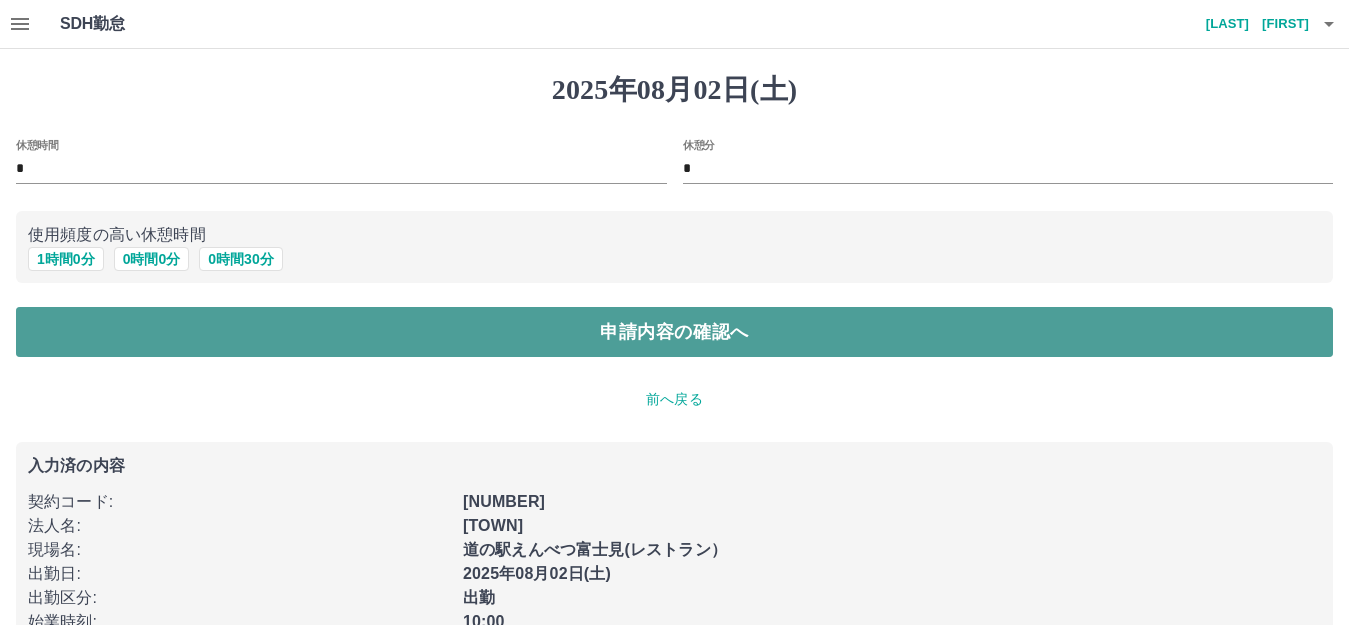 click on "申請内容の確認へ" at bounding box center (674, 332) 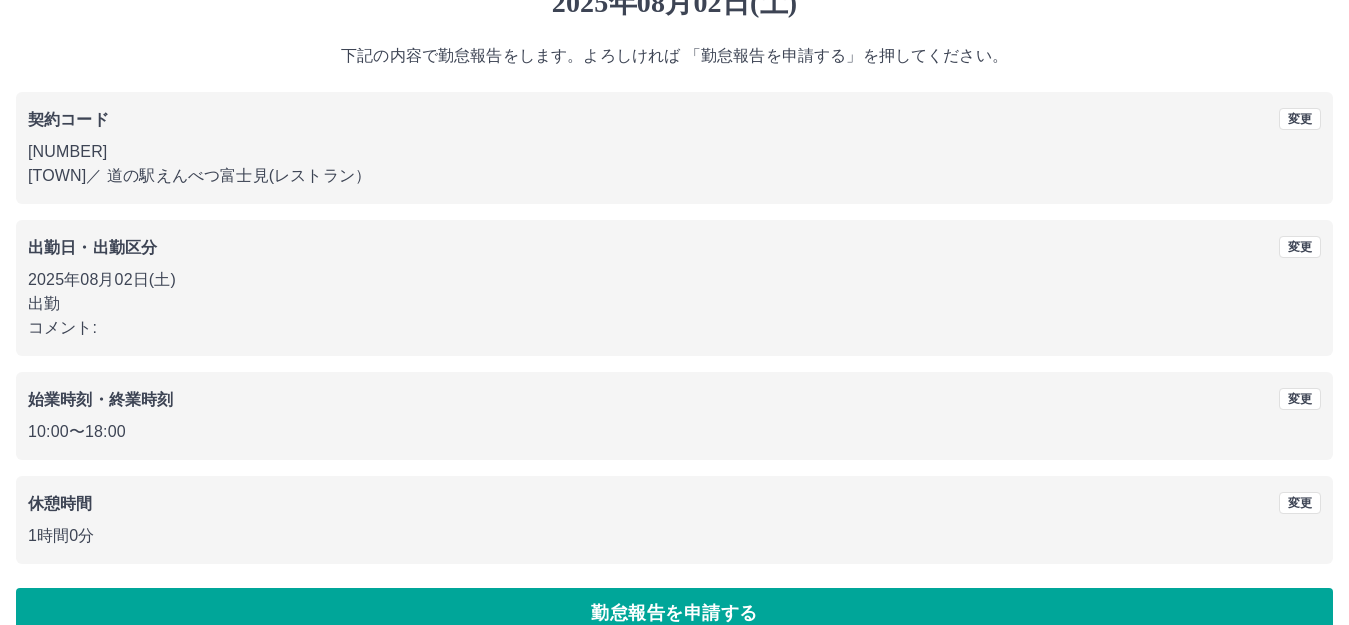 scroll, scrollTop: 124, scrollLeft: 0, axis: vertical 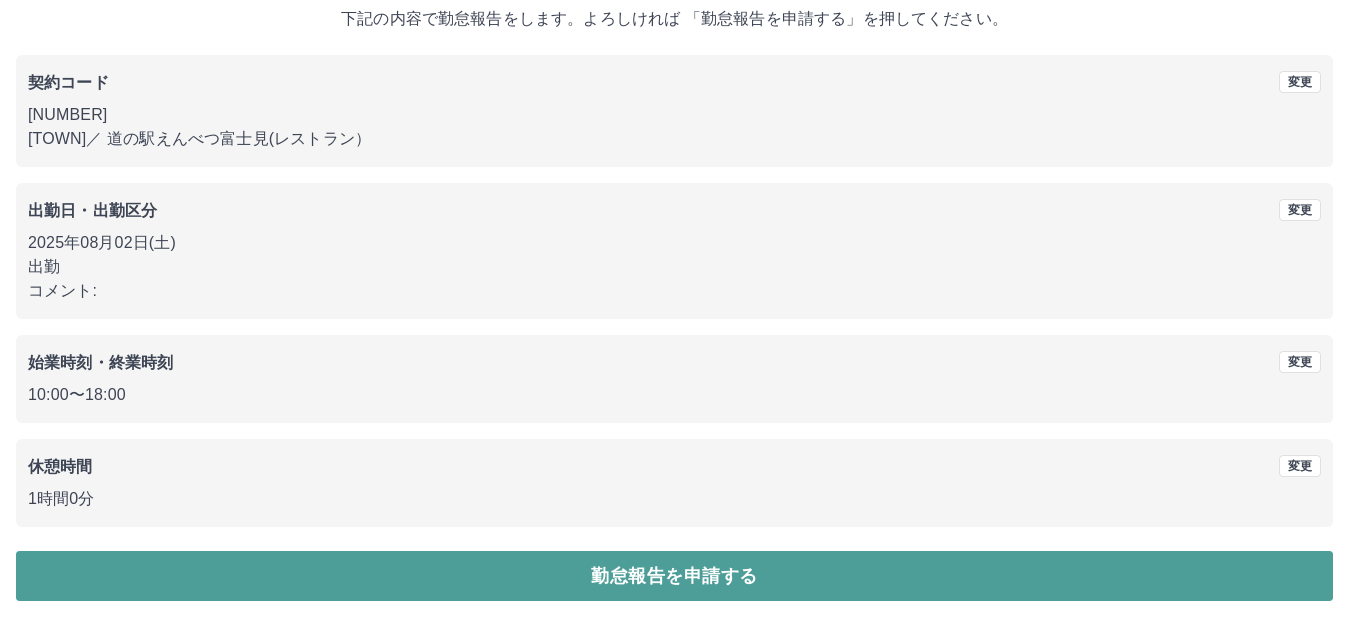 click on "勤怠報告を申請する" at bounding box center (674, 576) 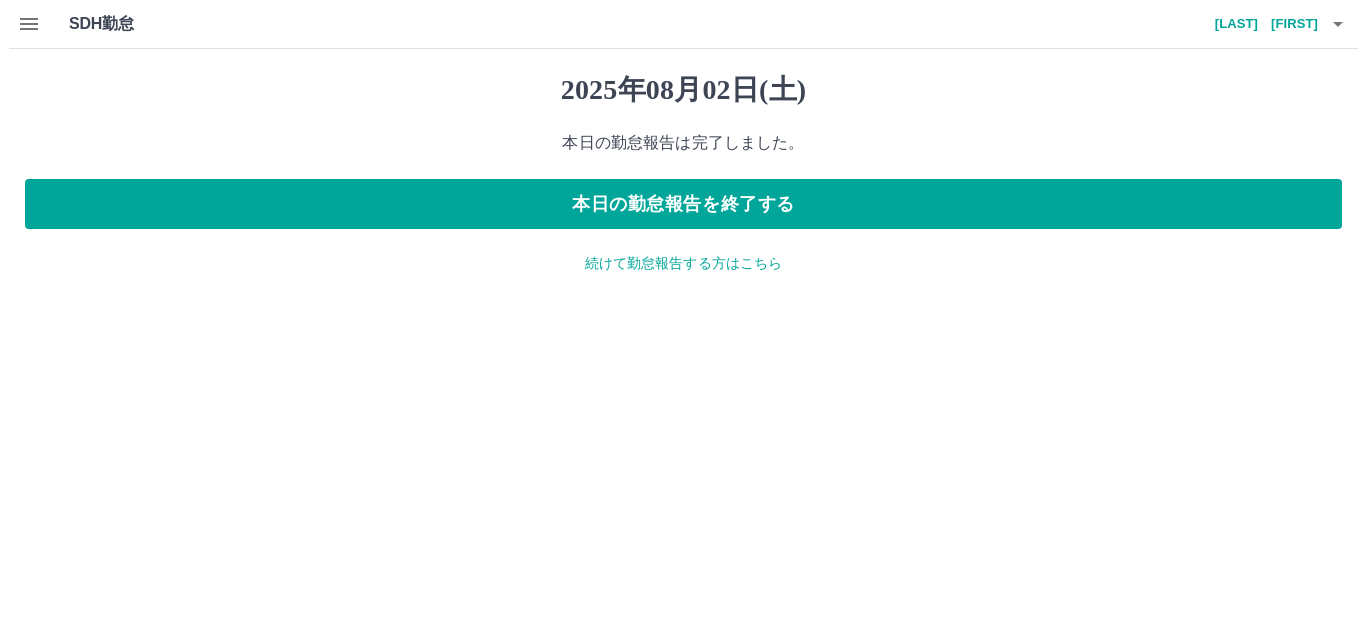 scroll, scrollTop: 0, scrollLeft: 0, axis: both 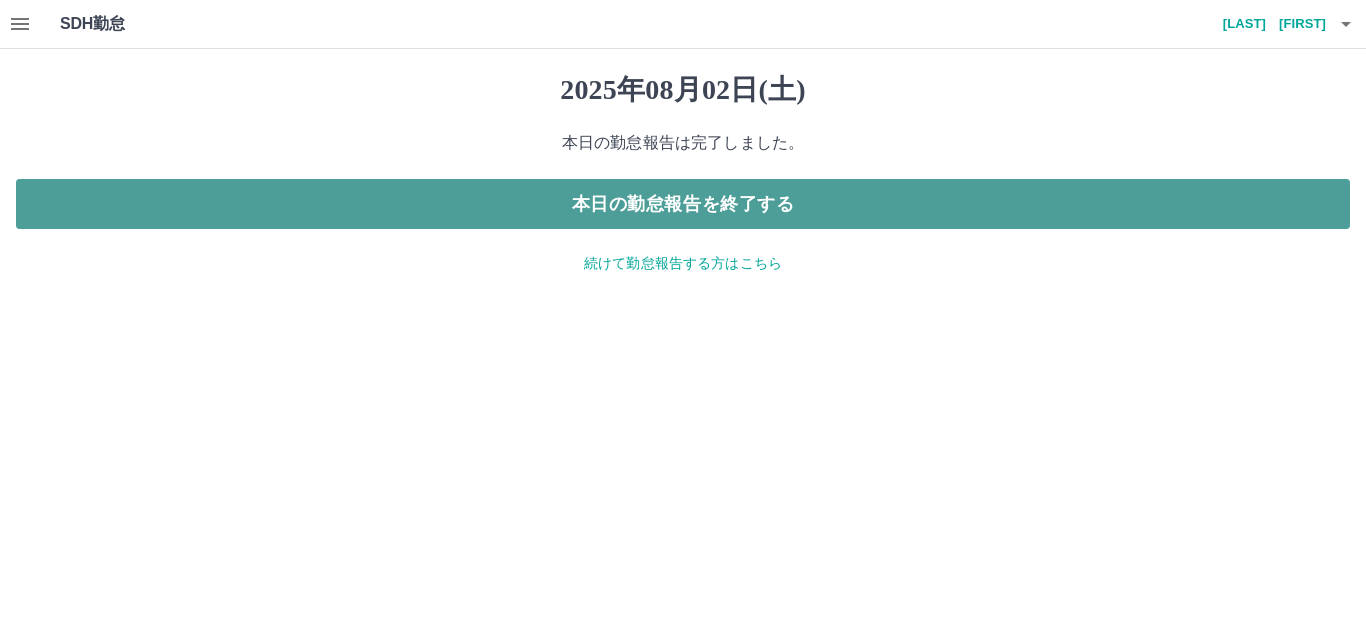 click on "本日の勤怠報告を終了する" at bounding box center [683, 204] 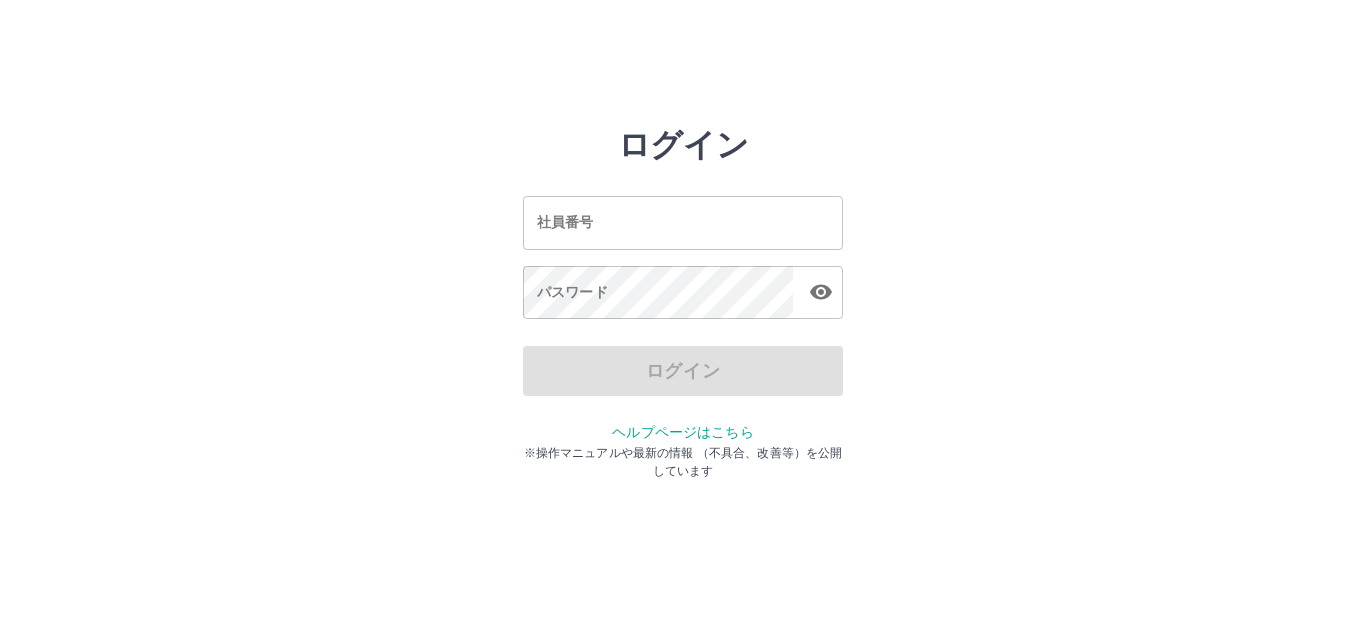 scroll, scrollTop: 0, scrollLeft: 0, axis: both 